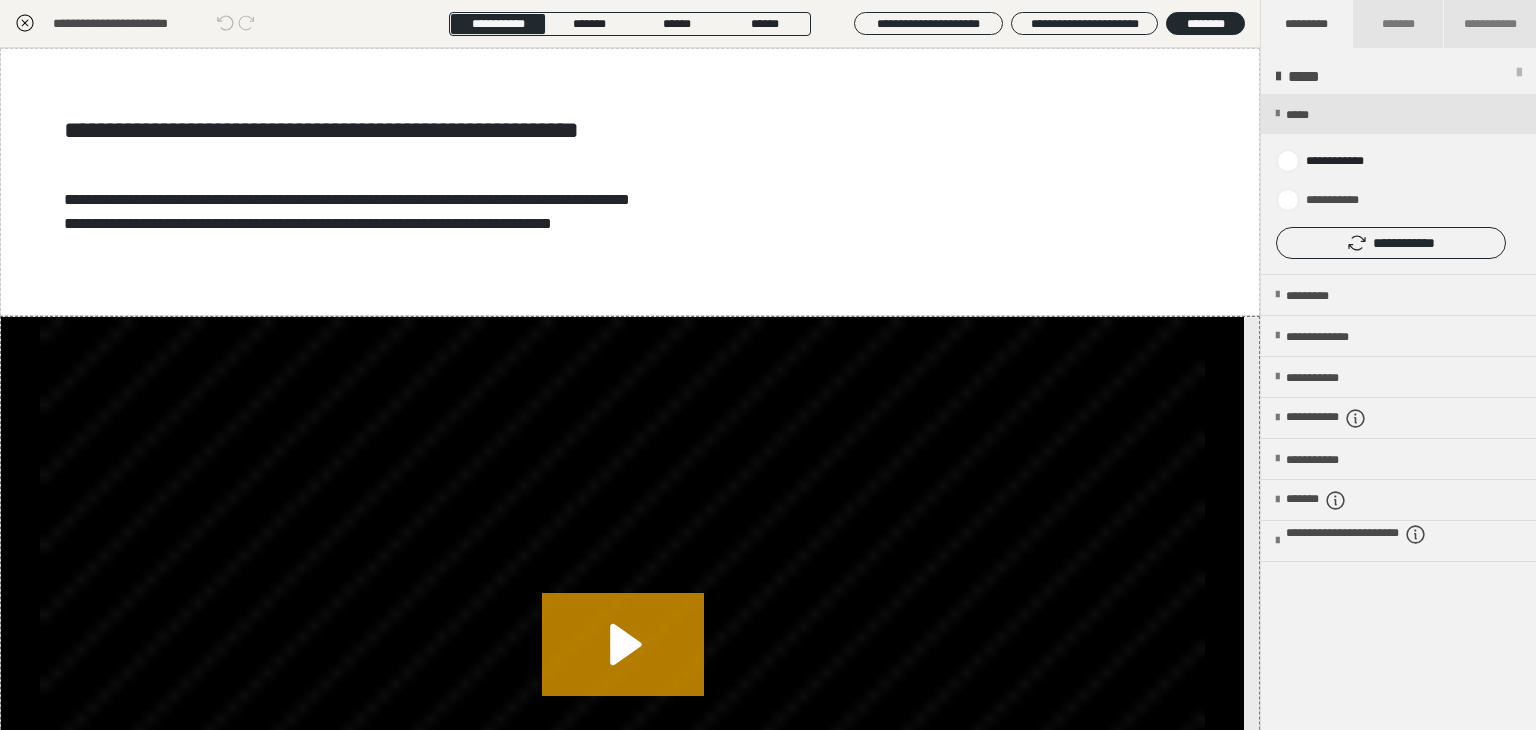 scroll, scrollTop: 352, scrollLeft: 0, axis: vertical 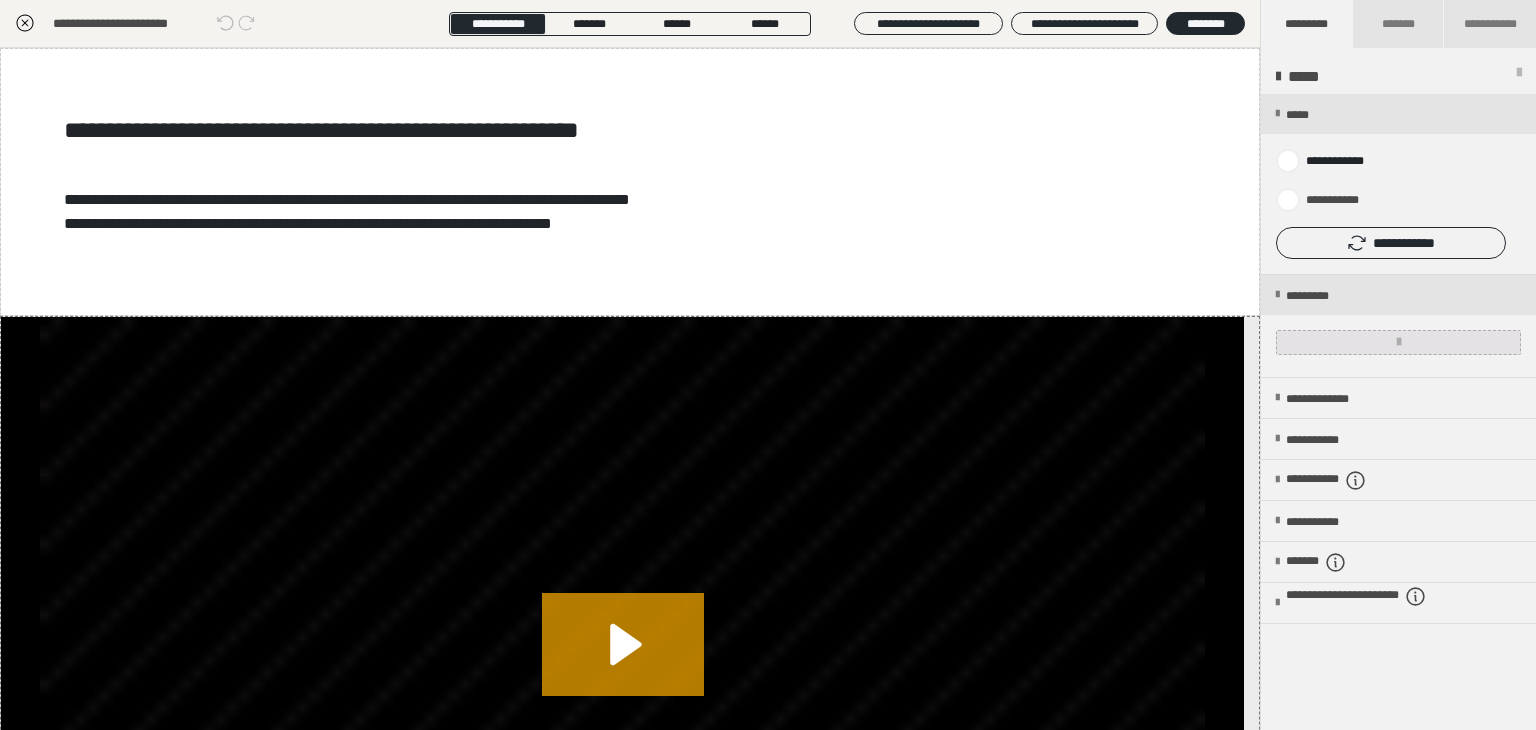 drag, startPoint x: 1379, startPoint y: 355, endPoint x: 1373, endPoint y: 345, distance: 11.661903 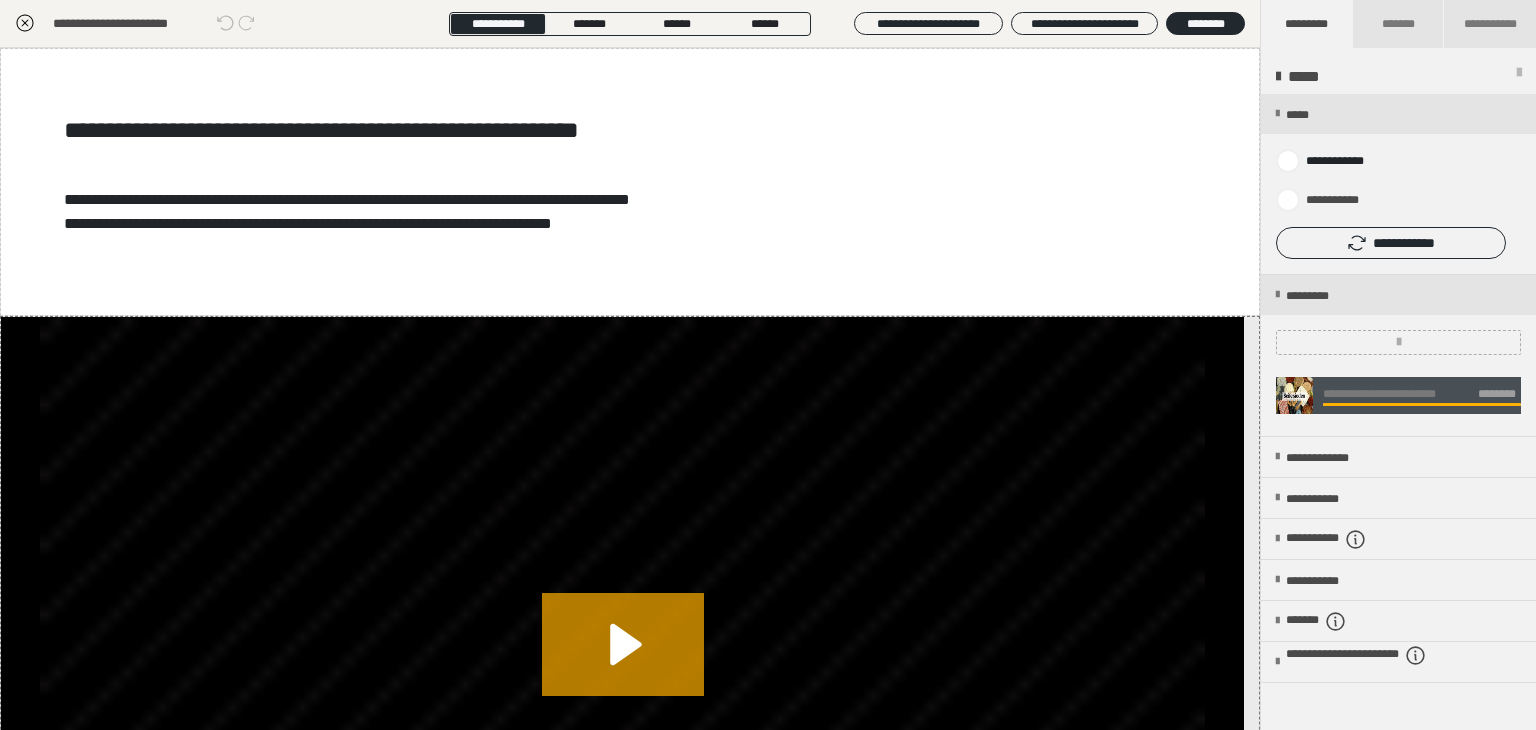 scroll, scrollTop: 203, scrollLeft: 0, axis: vertical 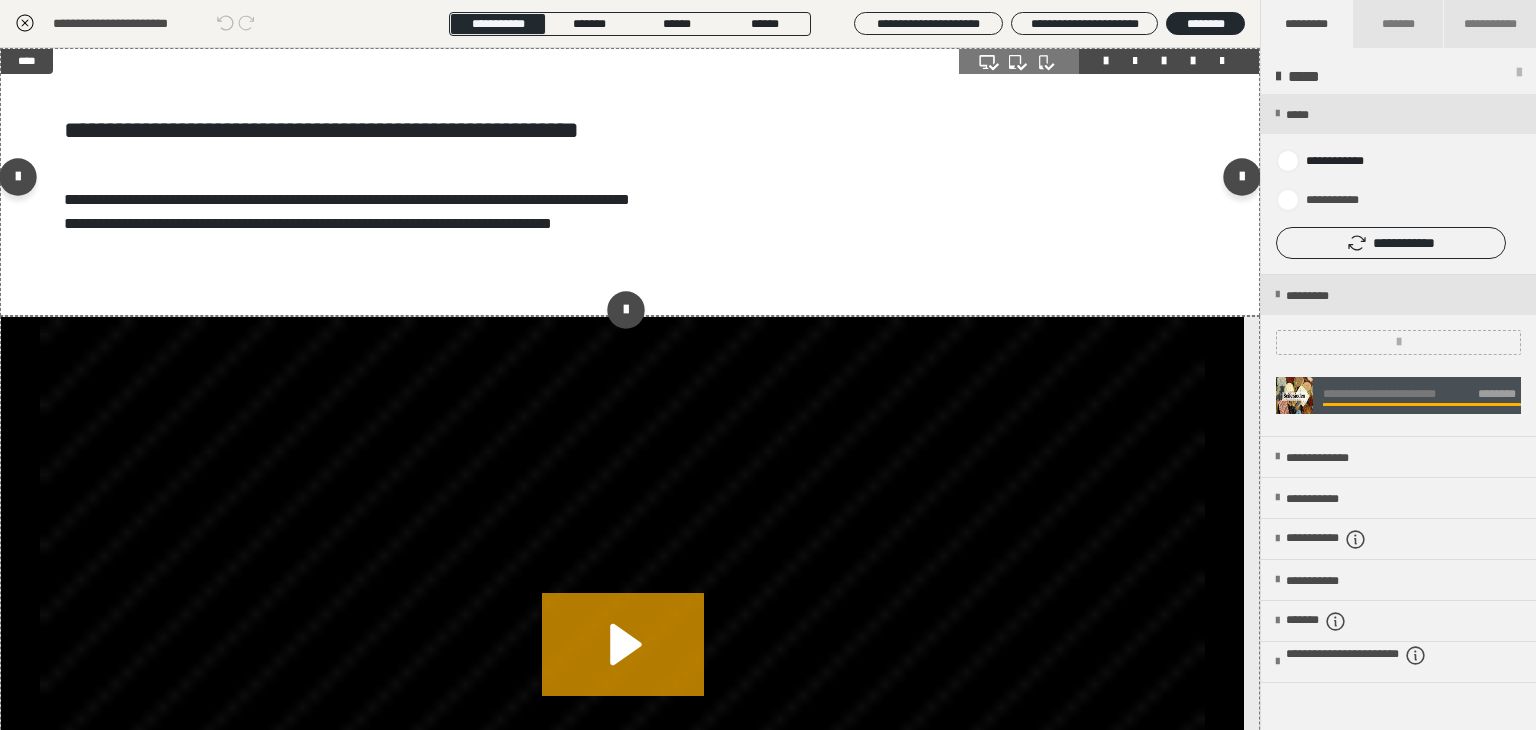 click on "**********" at bounding box center (630, 182) 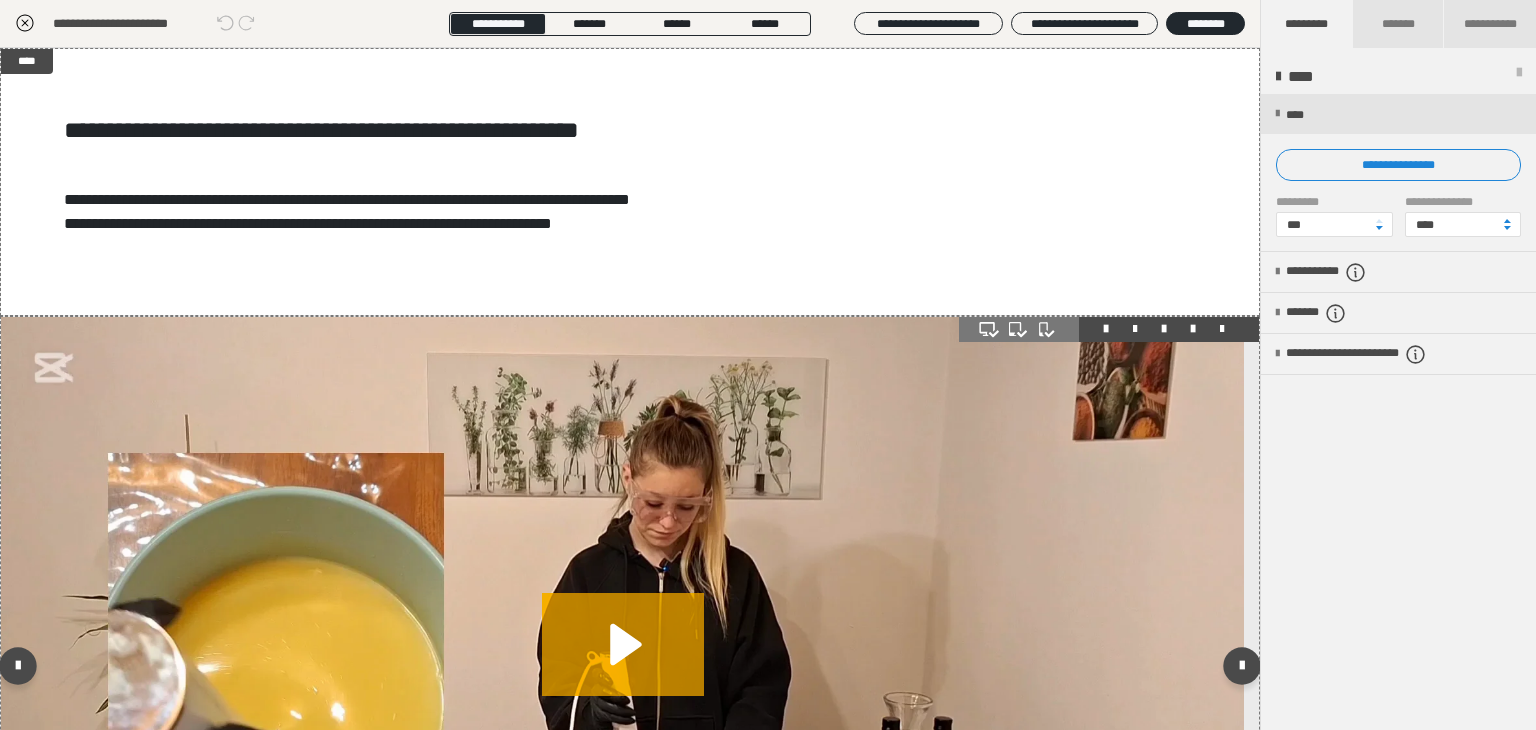 click at bounding box center (622, 666) 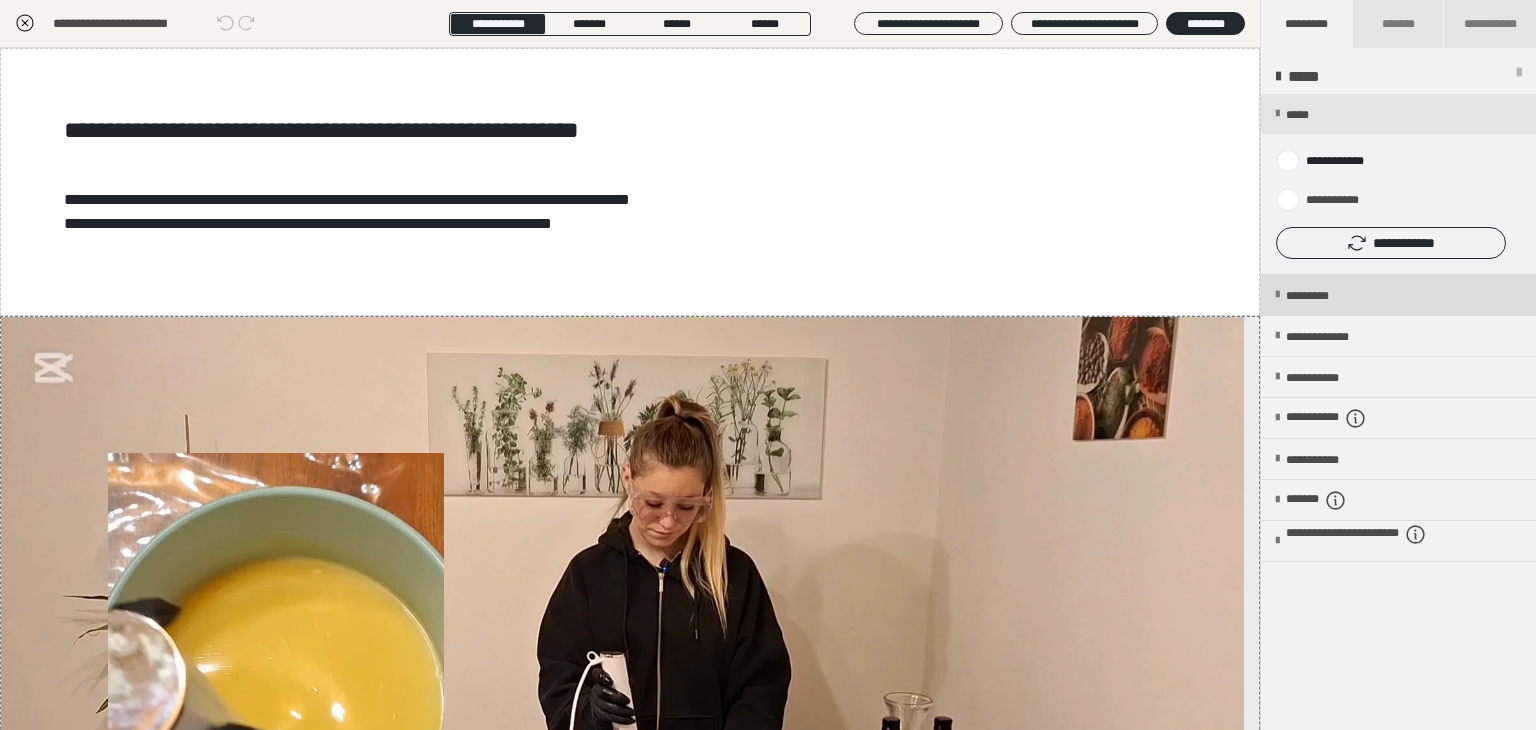 click on "*********" at bounding box center (1324, 296) 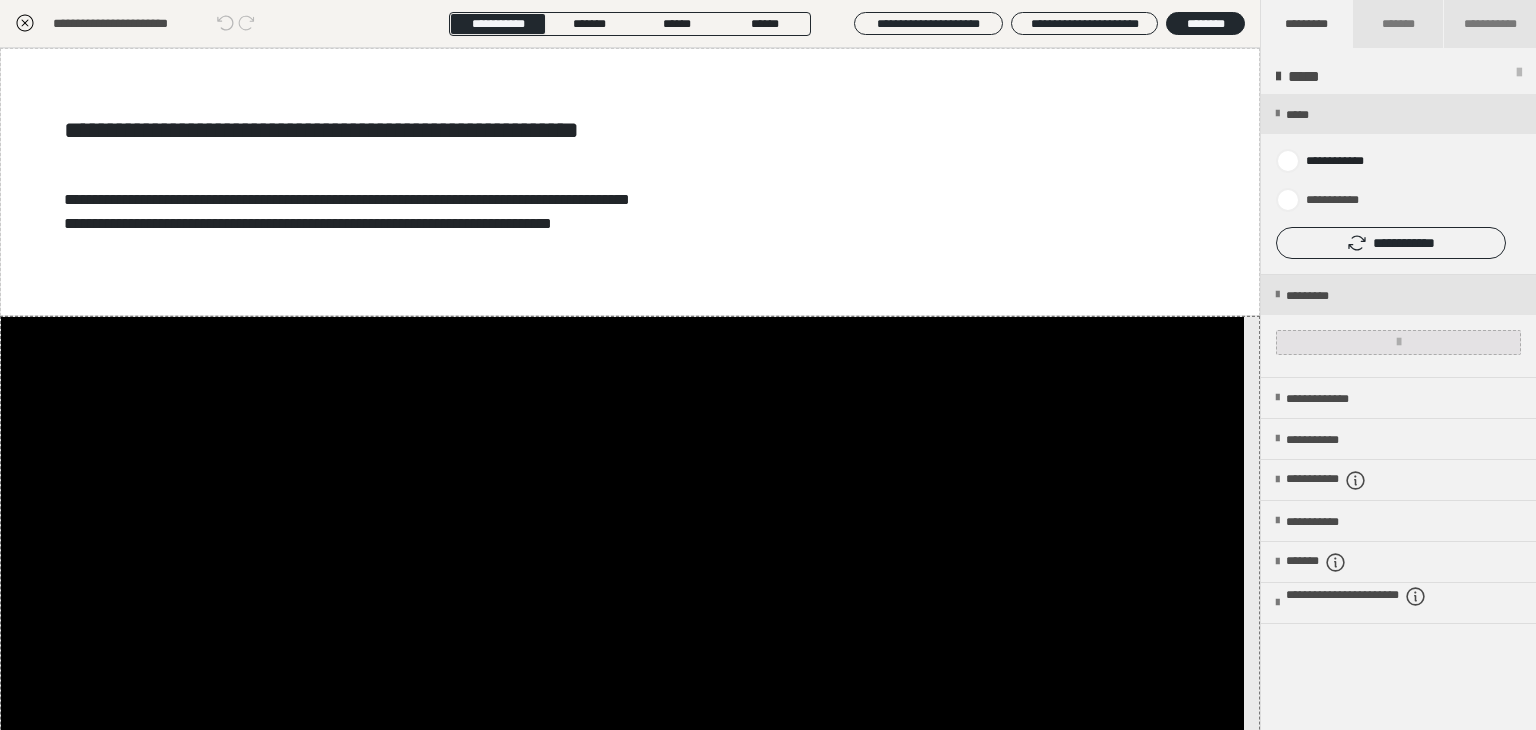 click at bounding box center [1398, 342] 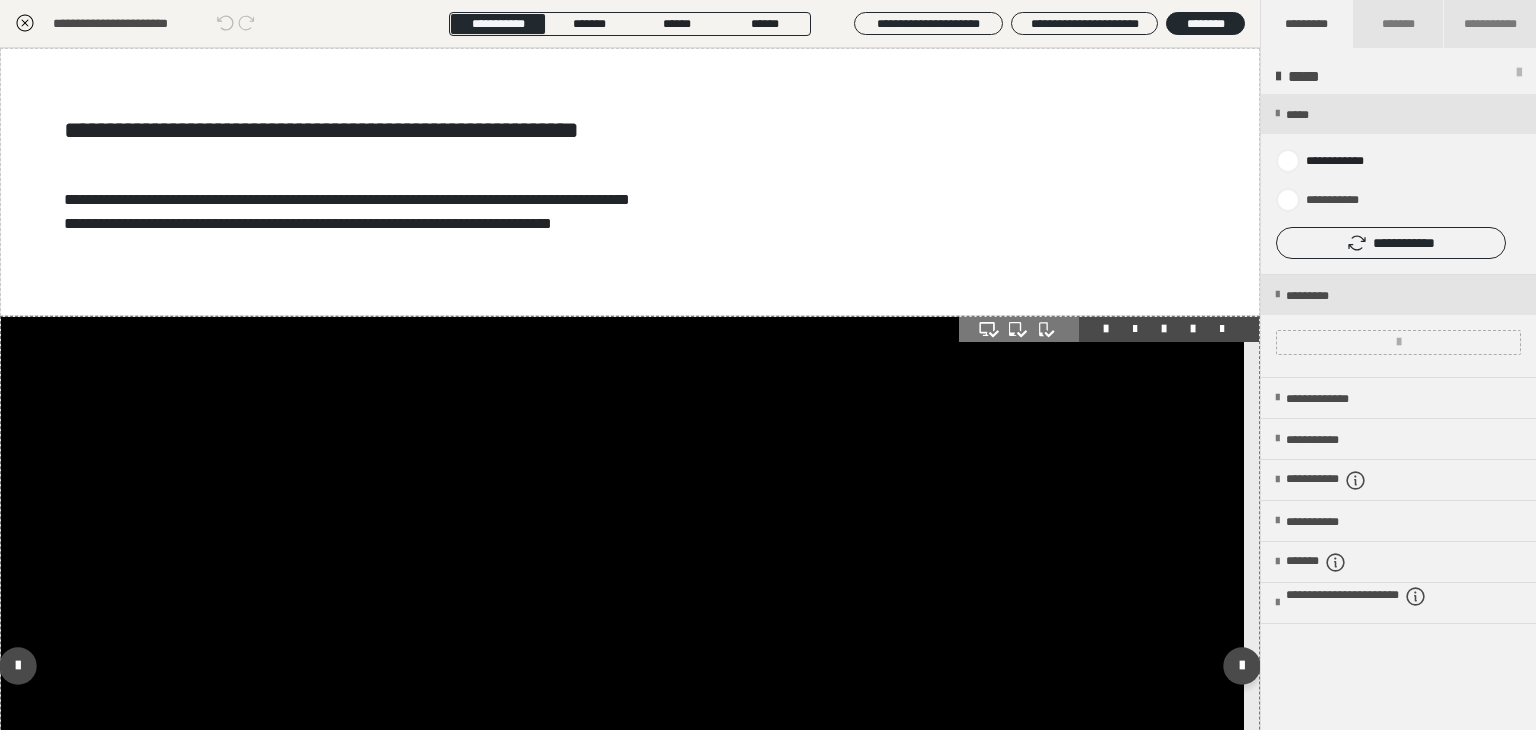 click at bounding box center (622, 666) 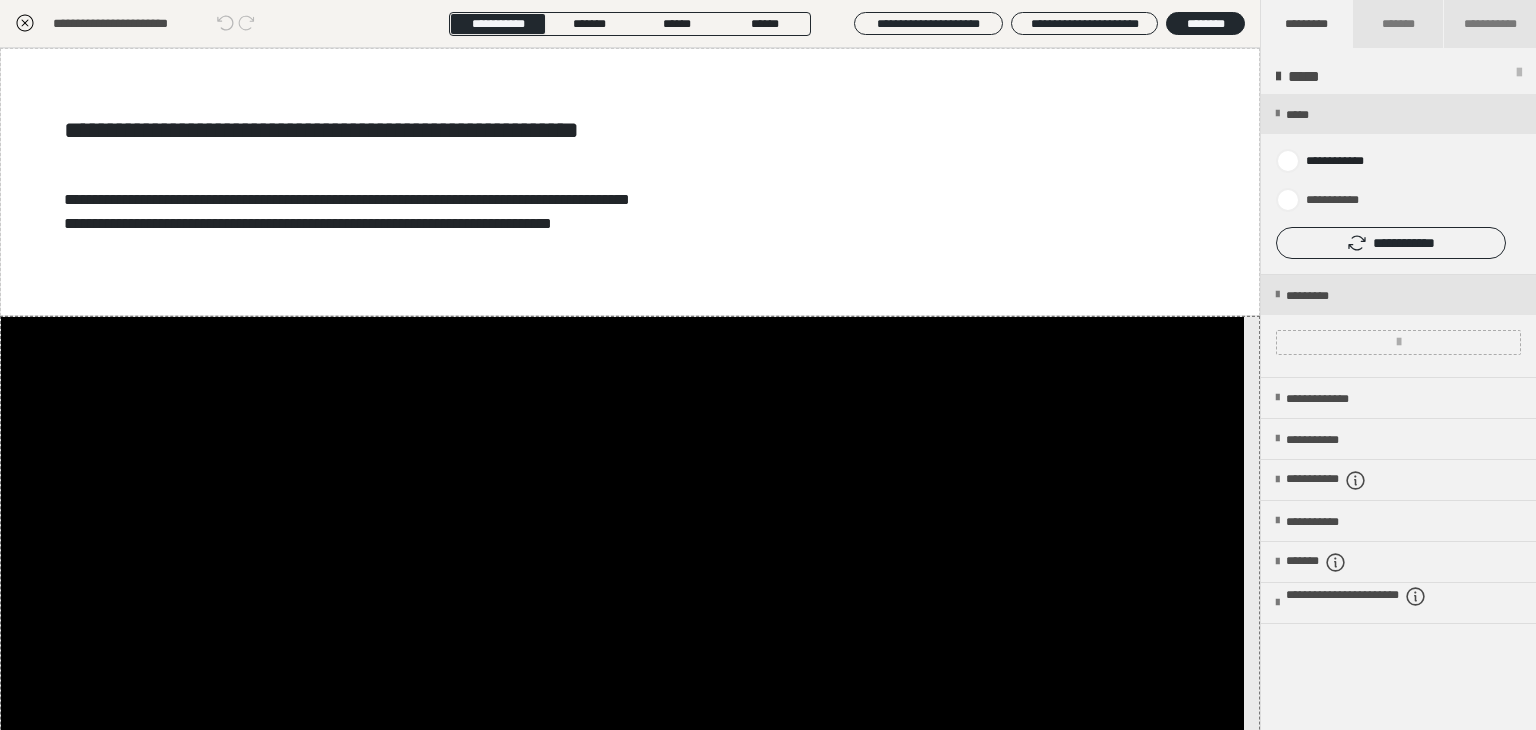 click 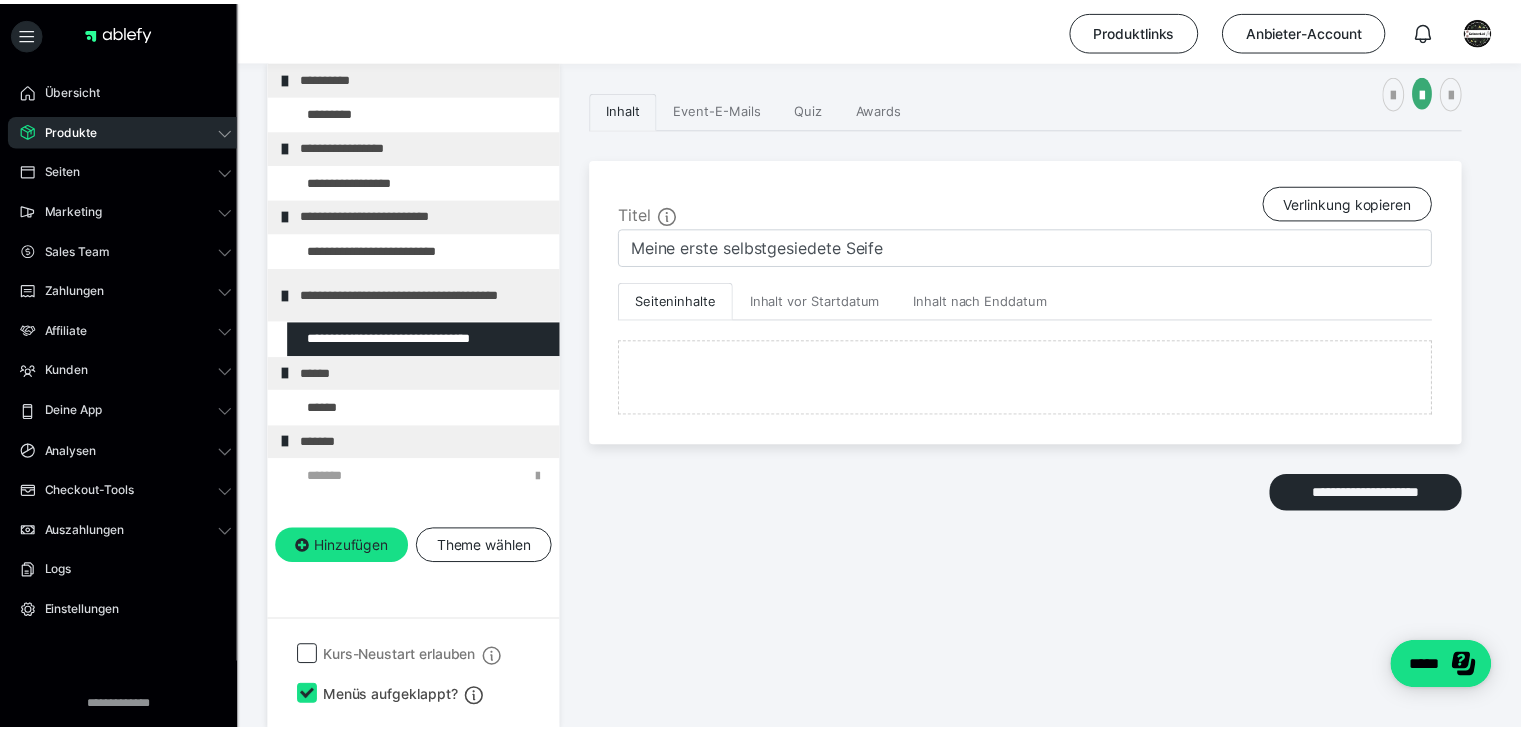 scroll, scrollTop: 373, scrollLeft: 0, axis: vertical 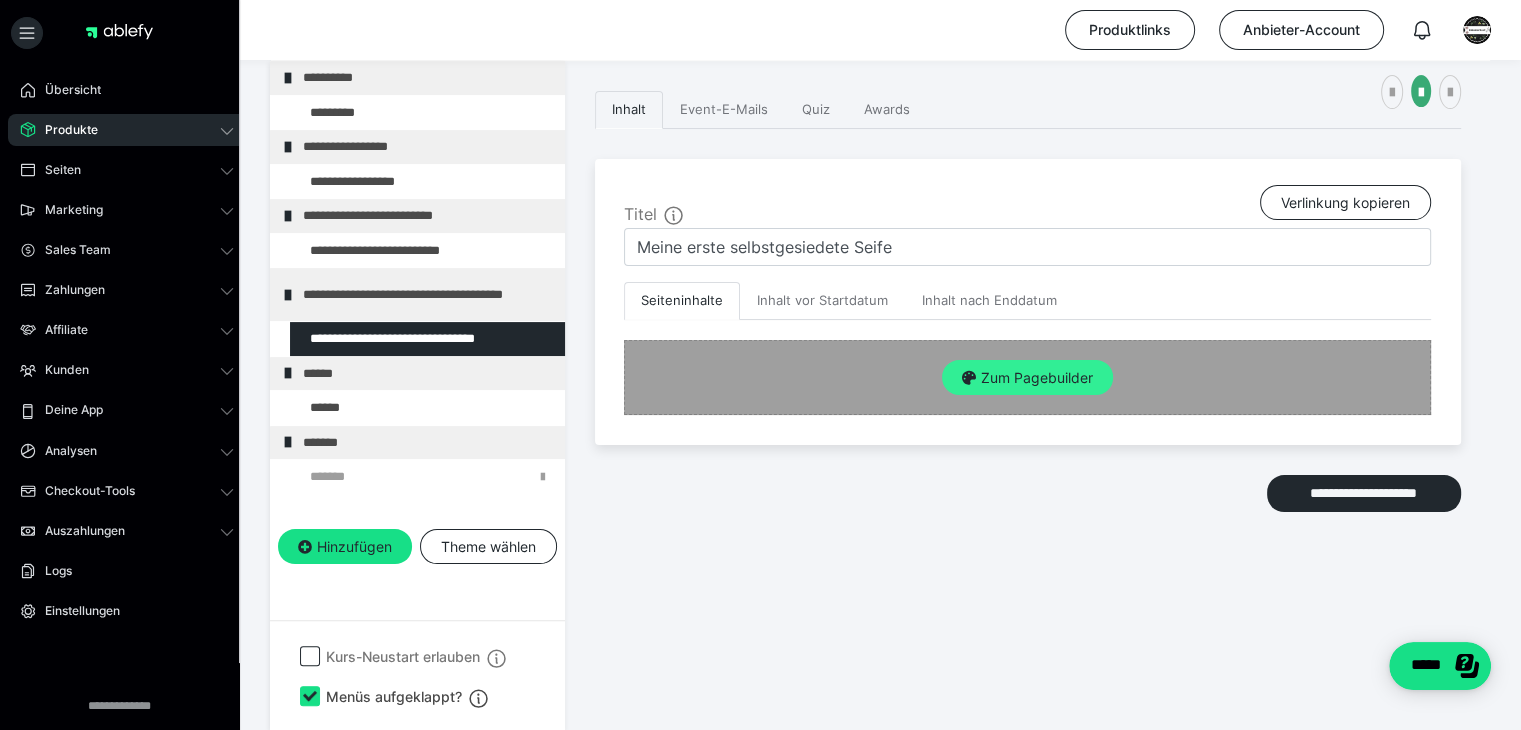 click on "Zum Pagebuilder" at bounding box center [1027, 378] 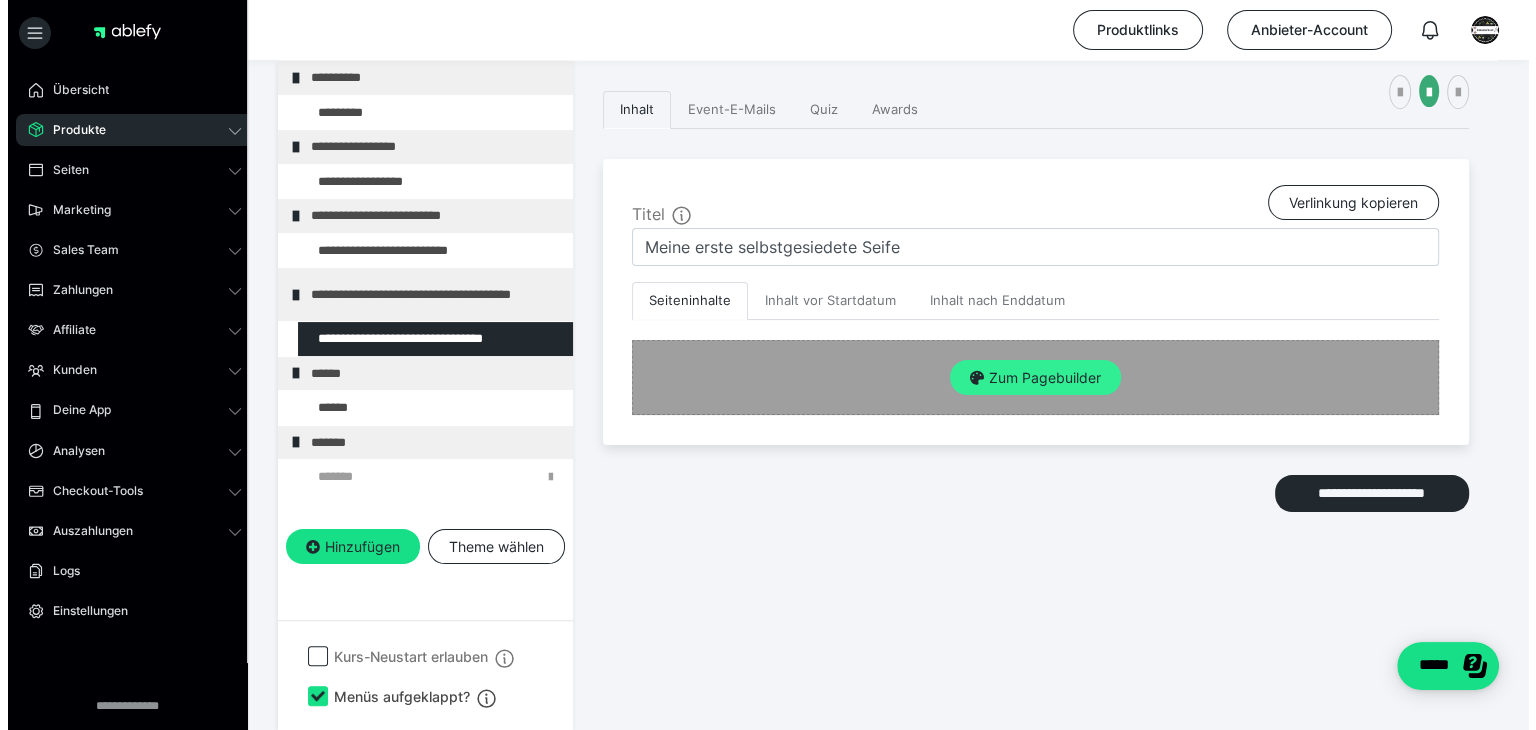 scroll, scrollTop: 352, scrollLeft: 0, axis: vertical 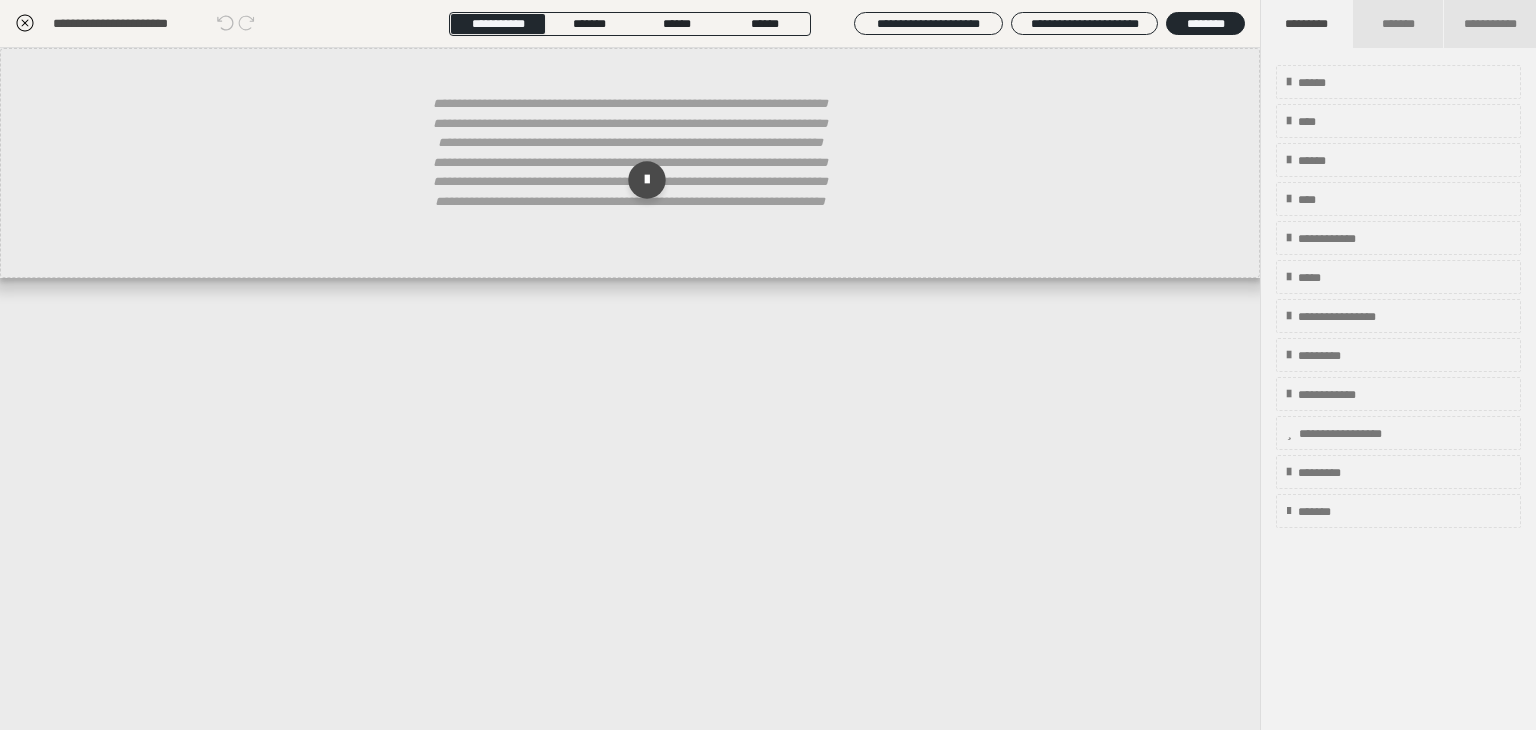 click 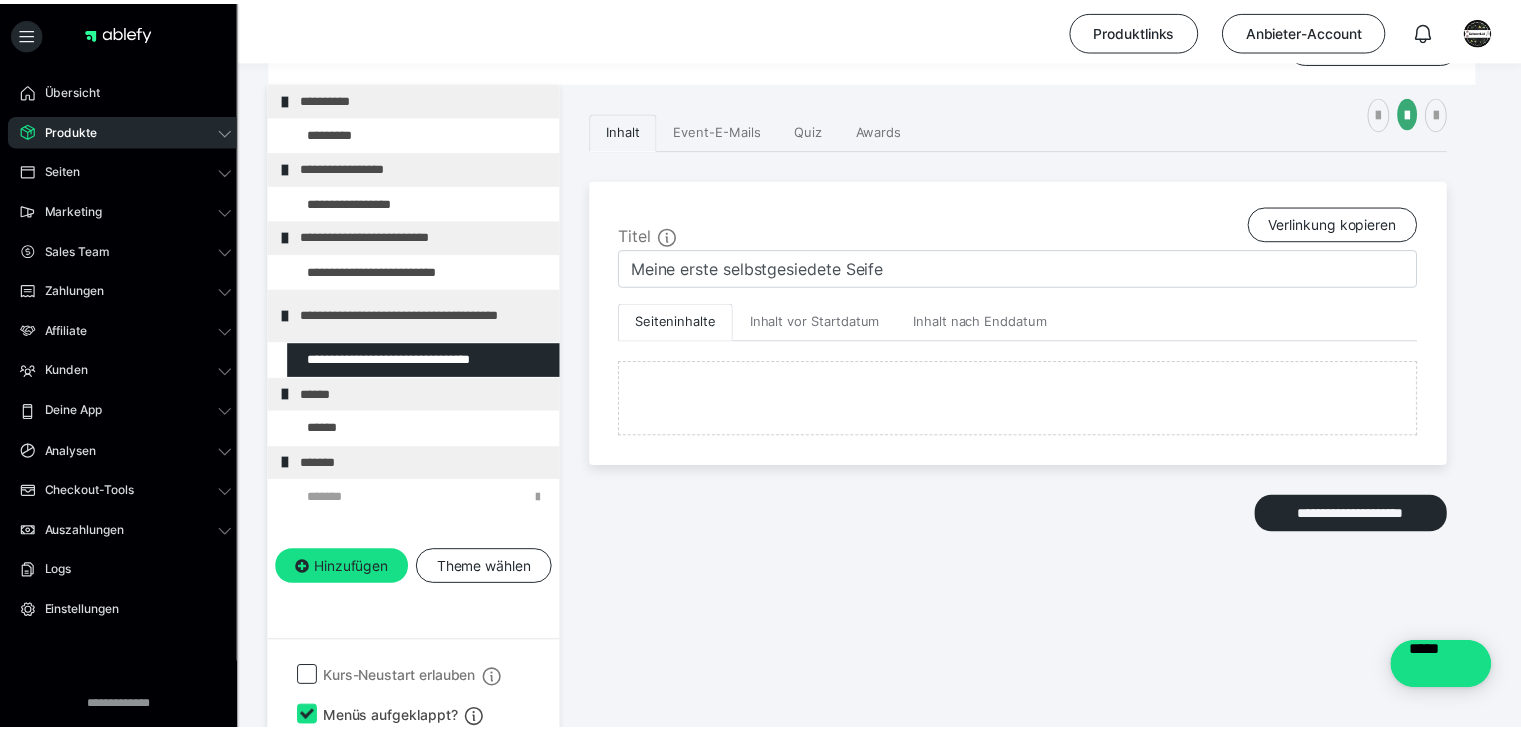 scroll, scrollTop: 373, scrollLeft: 0, axis: vertical 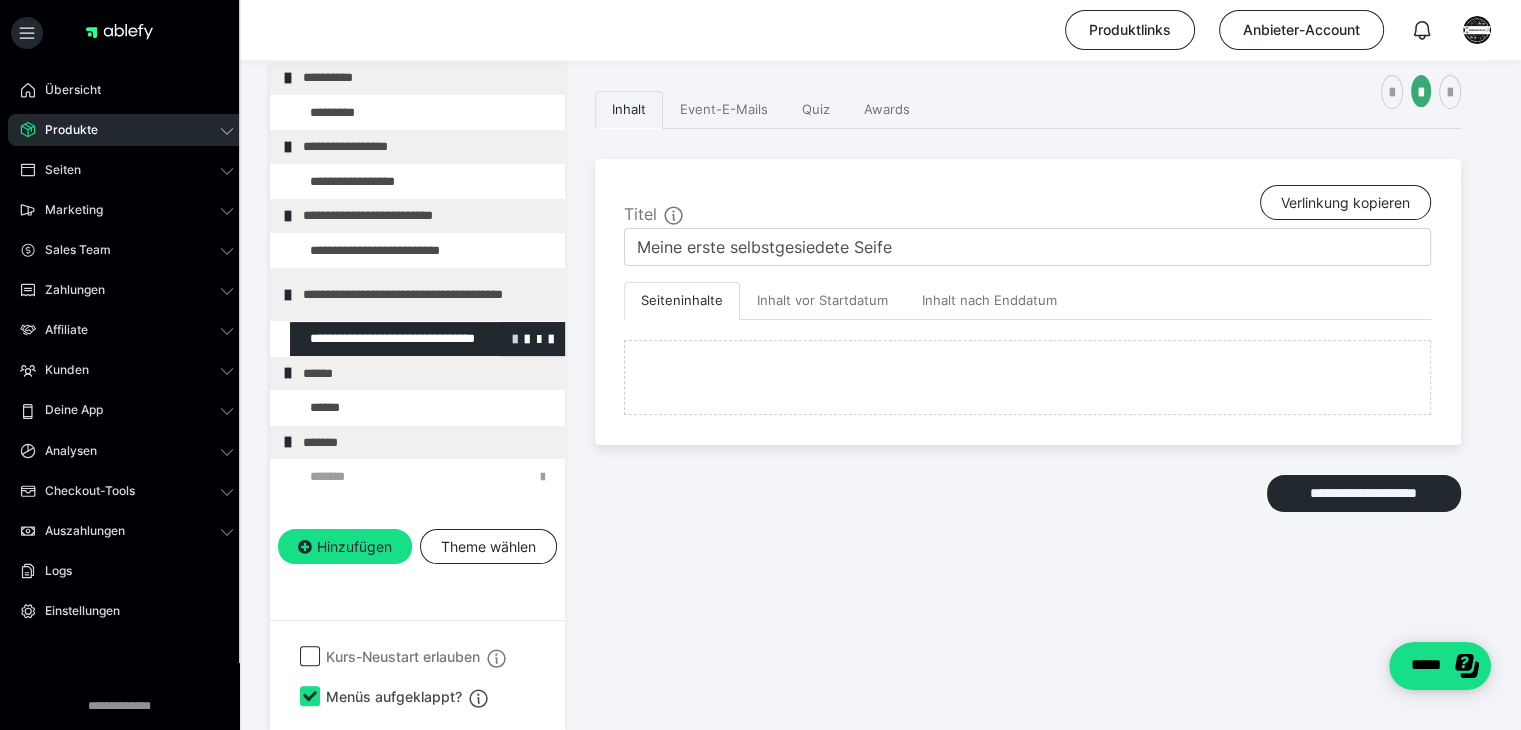 click at bounding box center (515, 338) 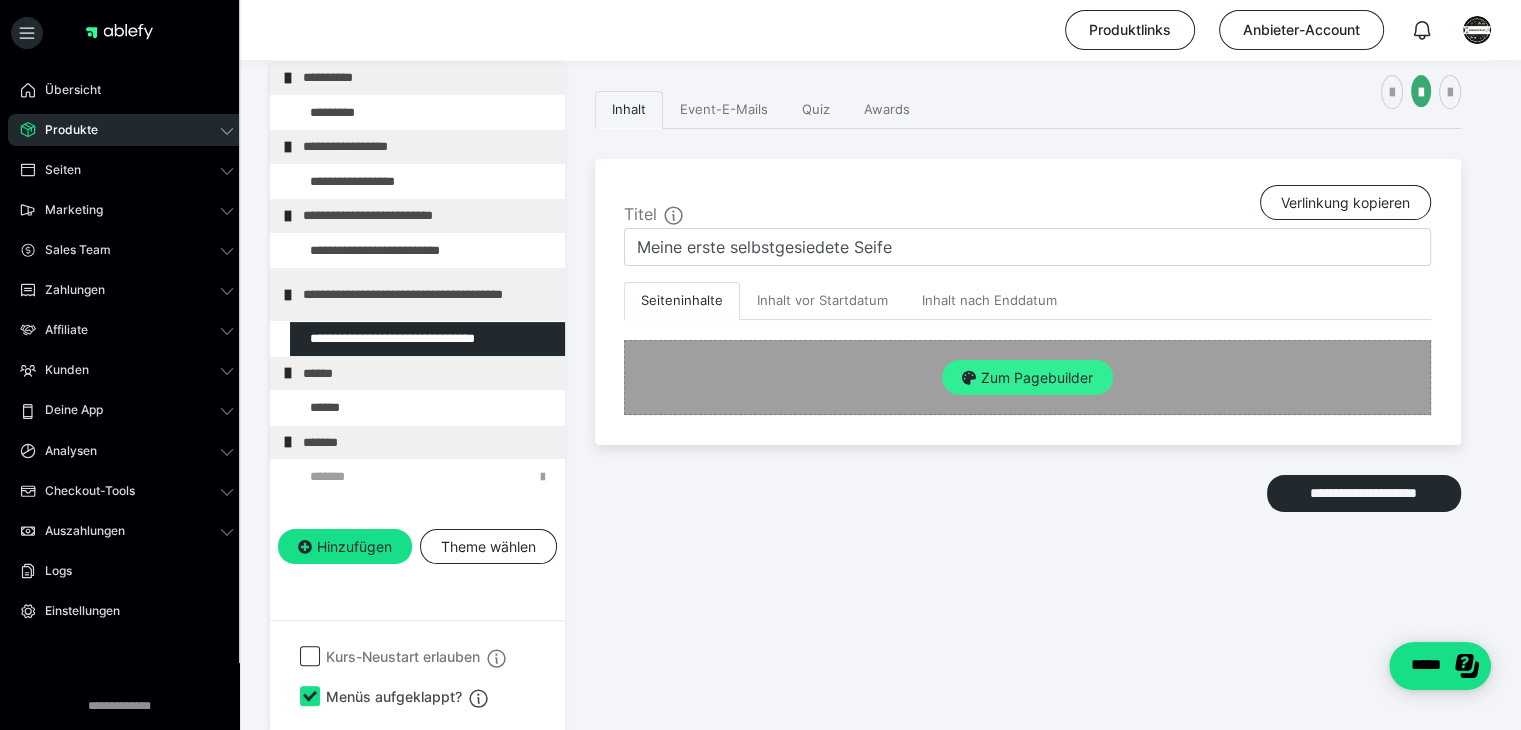 click on "Zum Pagebuilder" at bounding box center [1027, 378] 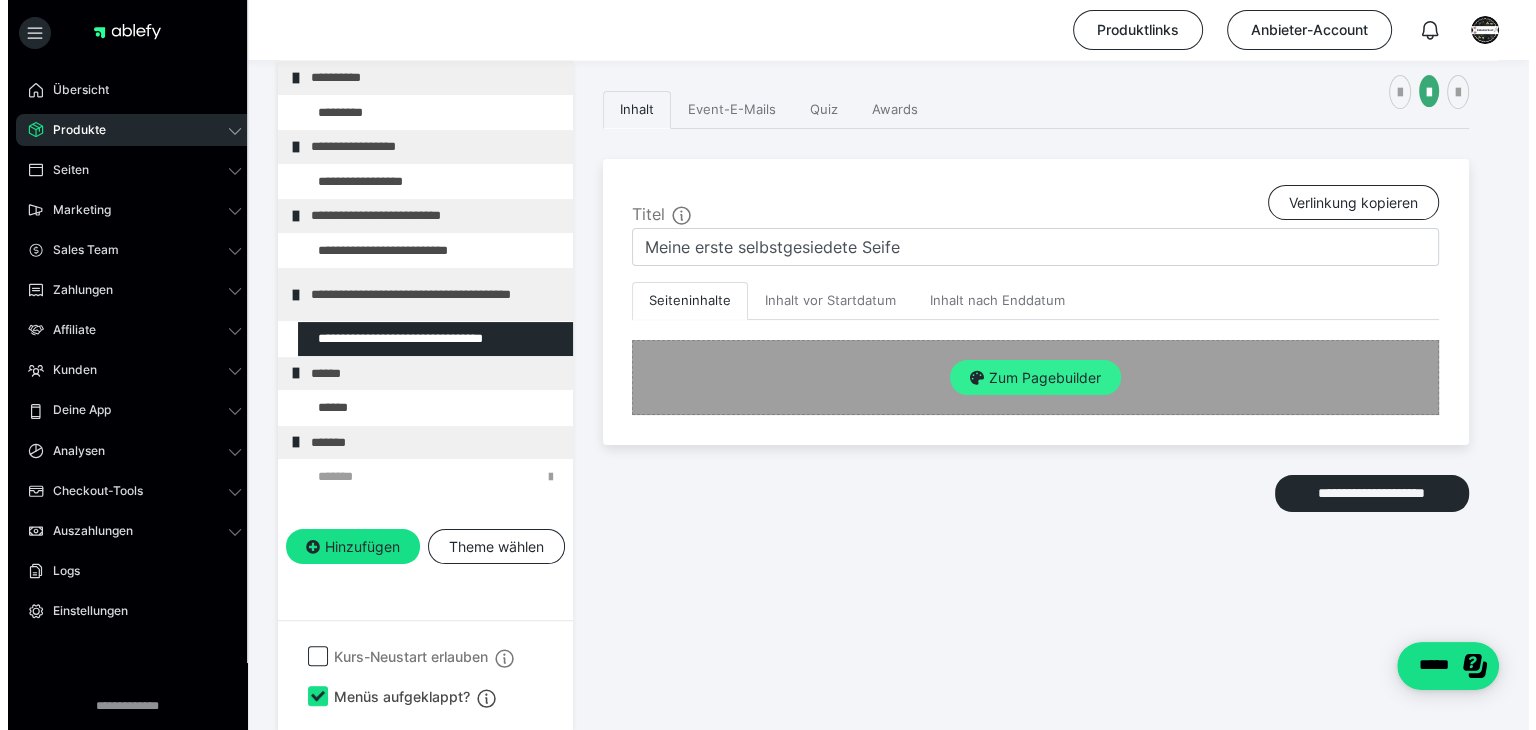 scroll, scrollTop: 352, scrollLeft: 0, axis: vertical 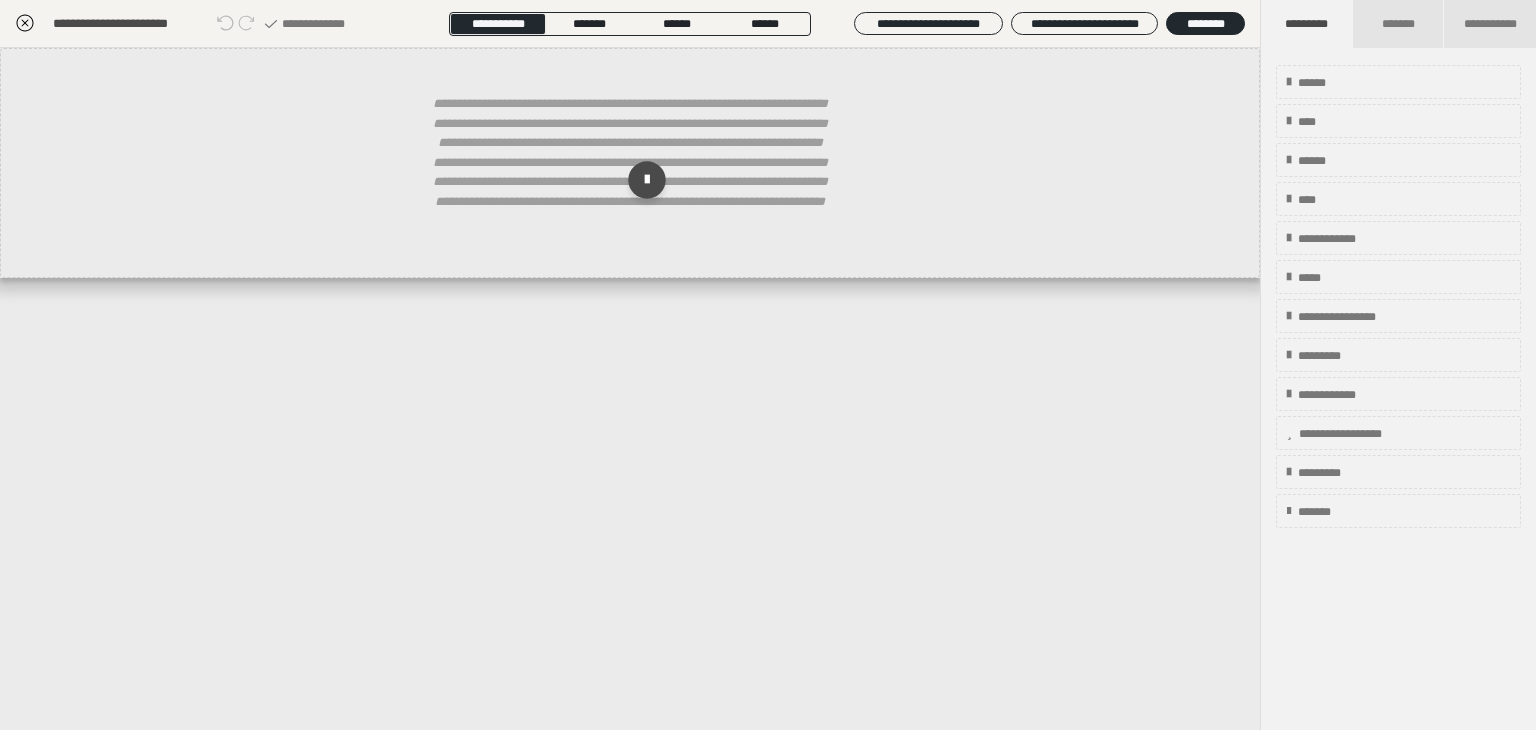 click on "**********" at bounding box center (630, 389) 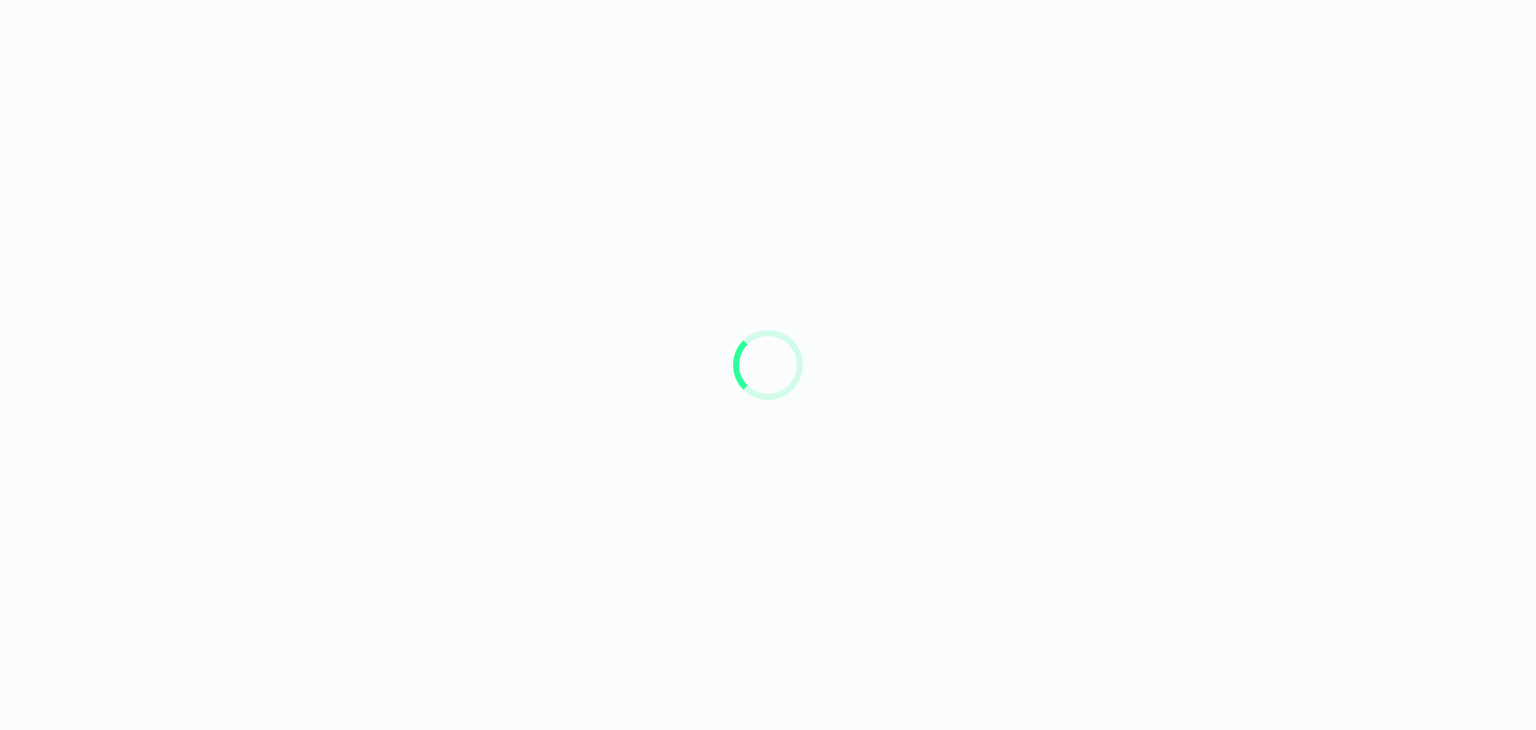 scroll, scrollTop: 0, scrollLeft: 0, axis: both 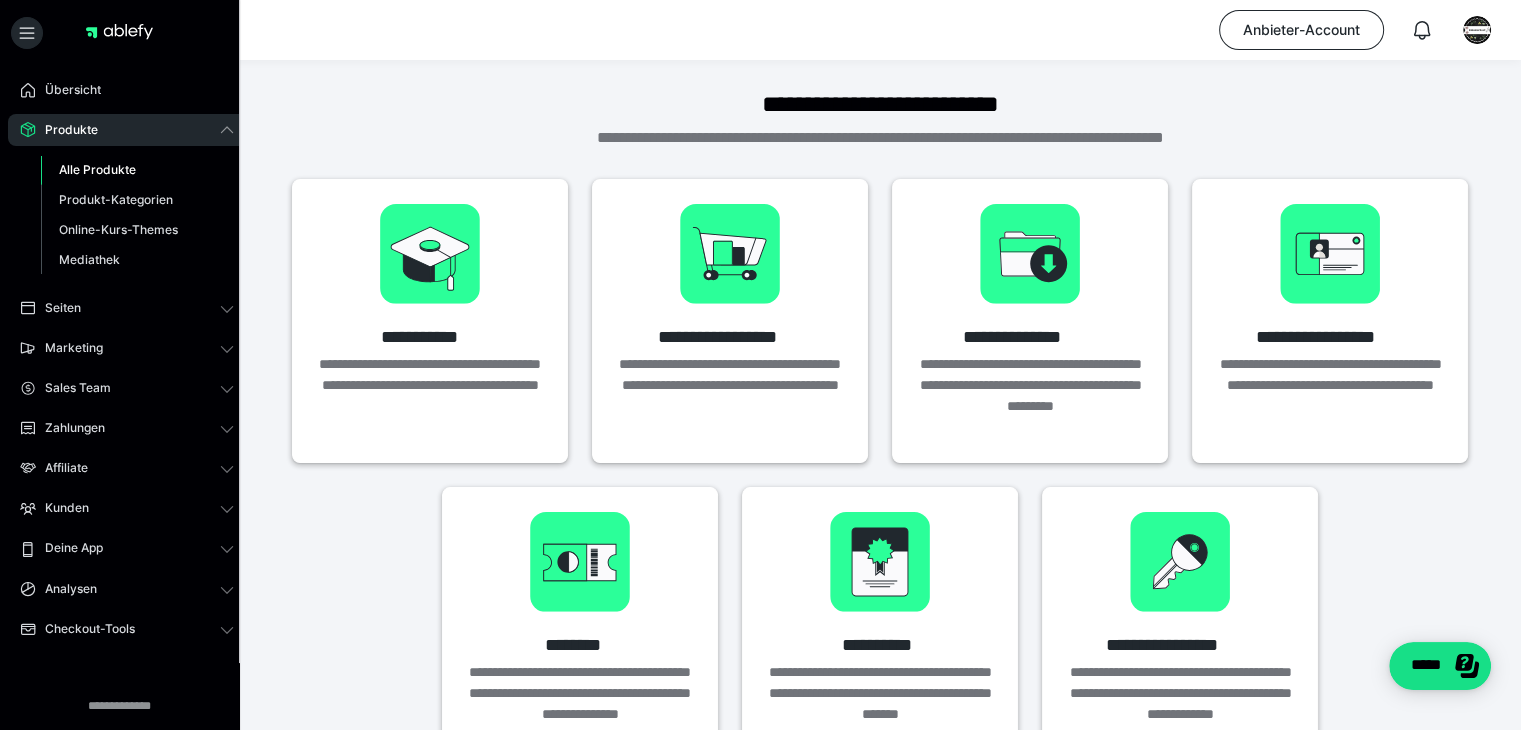 click on "Alle Produkte" at bounding box center [137, 170] 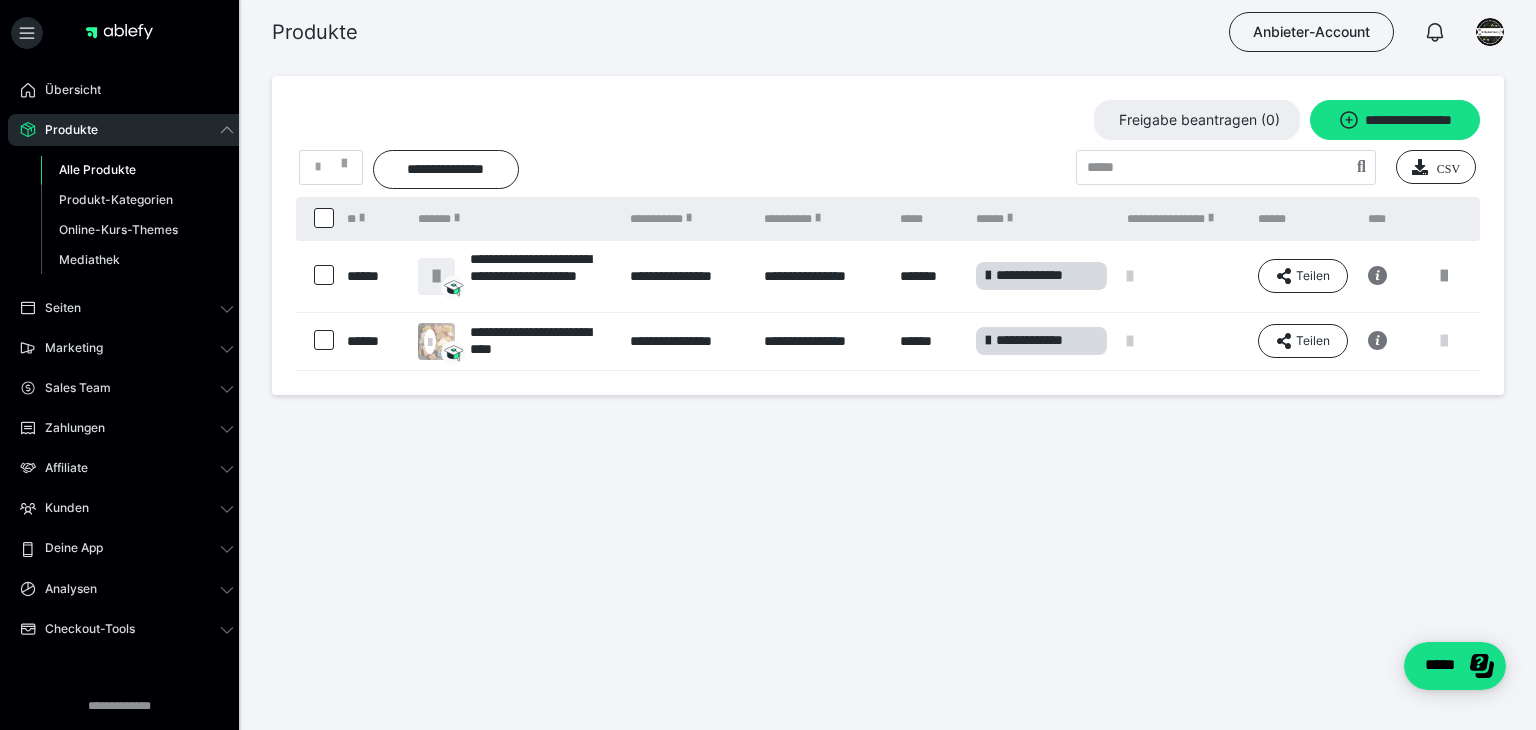 click at bounding box center (1444, 341) 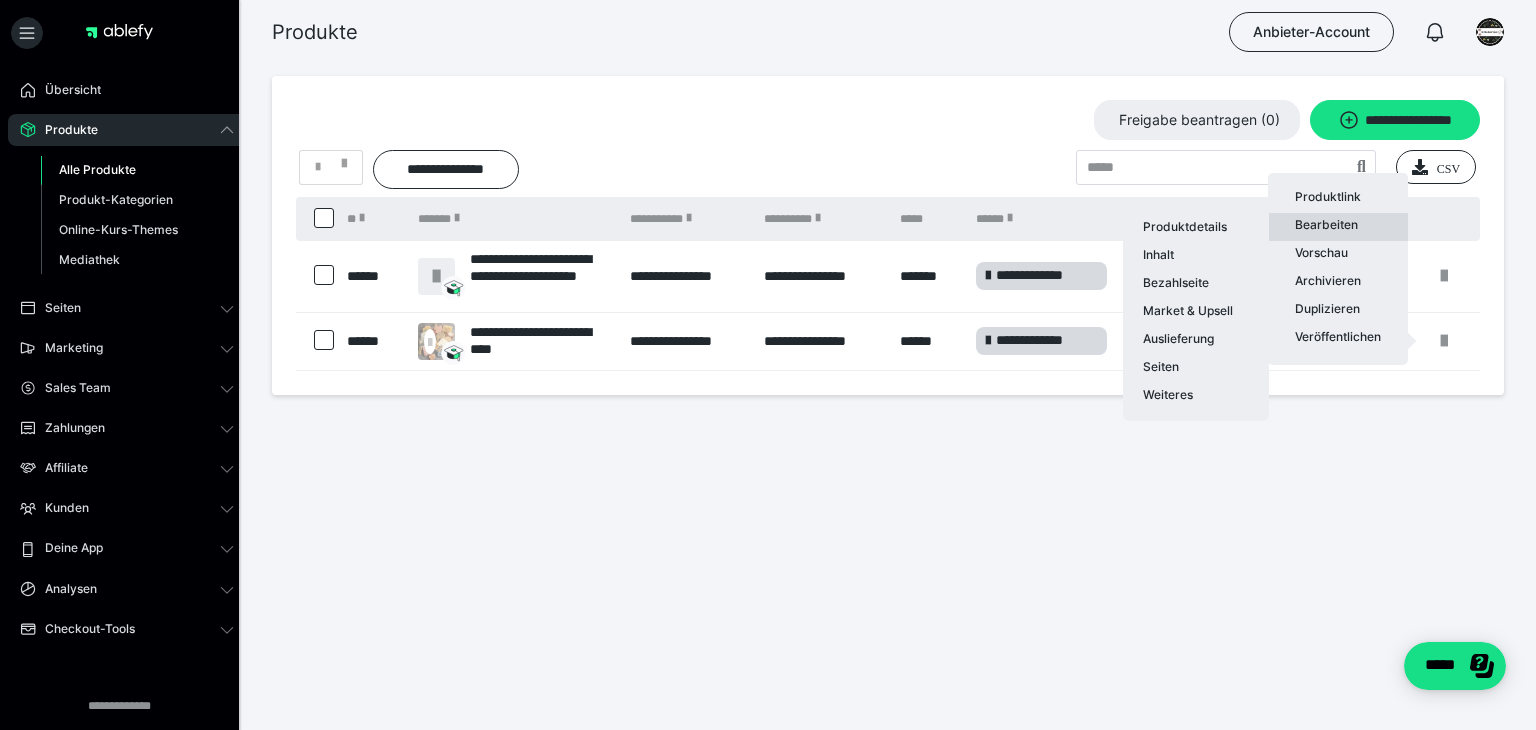 click on "Bearbeiten Produktdetails Inhalt Bezahlseite Market & Upsell Auslieferung Seiten Weiteres" at bounding box center [1338, 227] 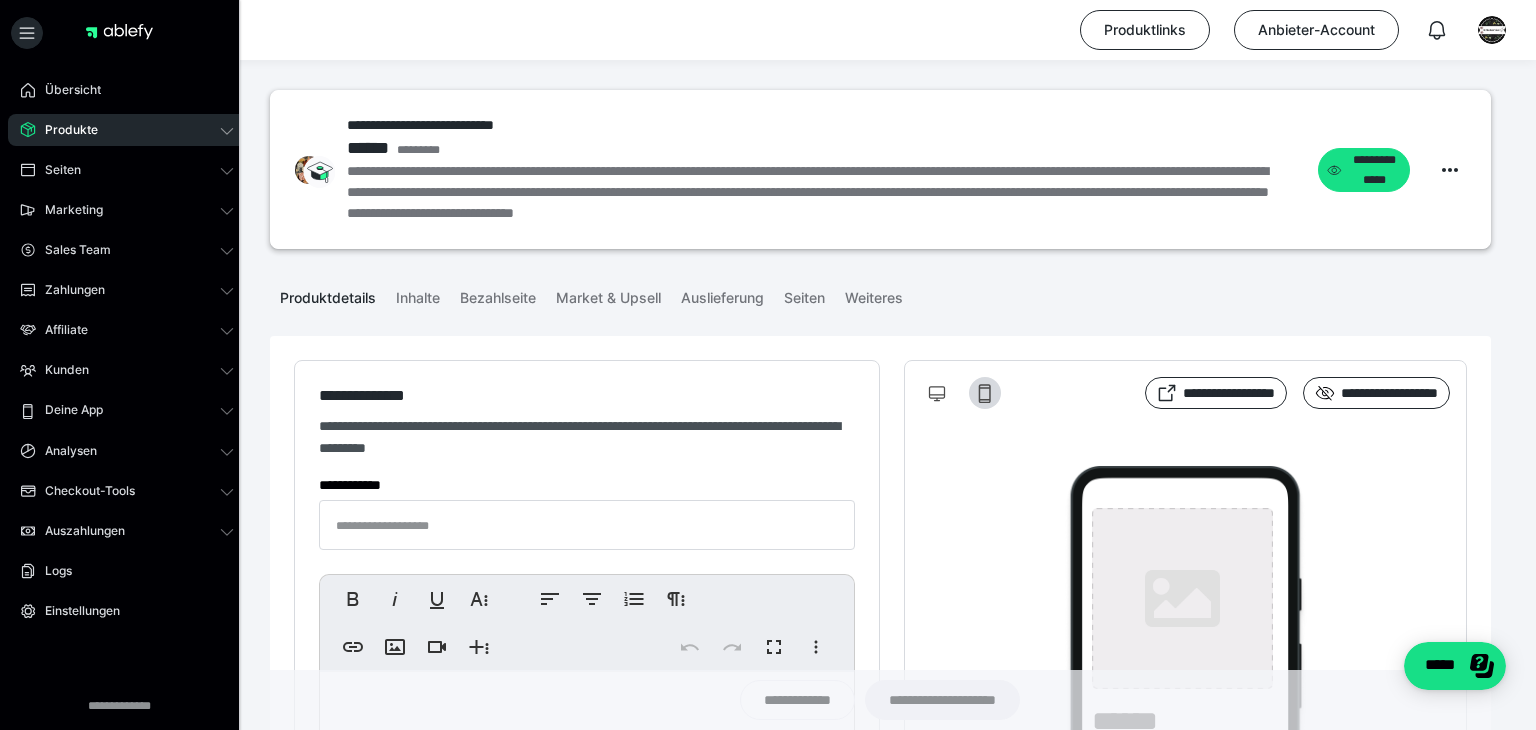 type on "**********" 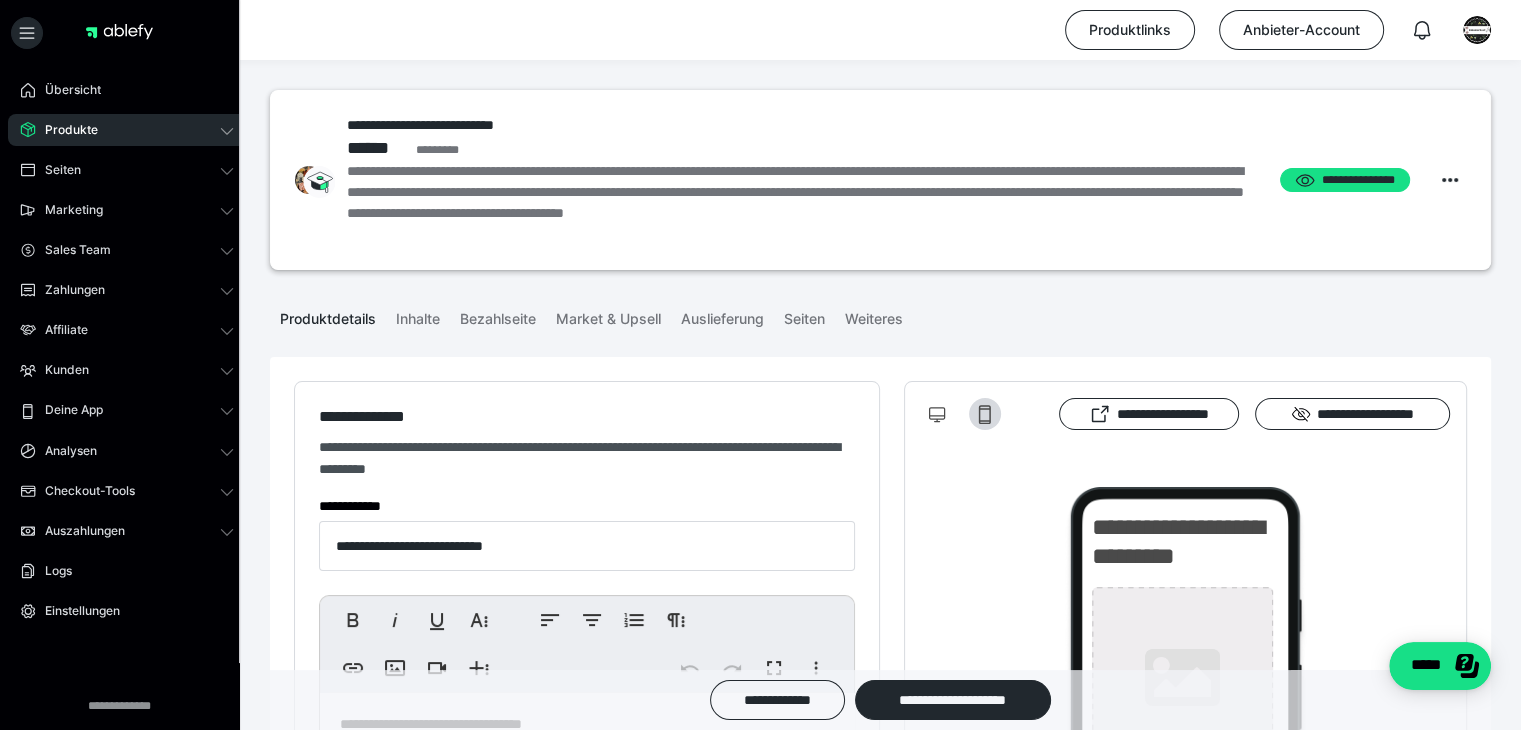 type on "**********" 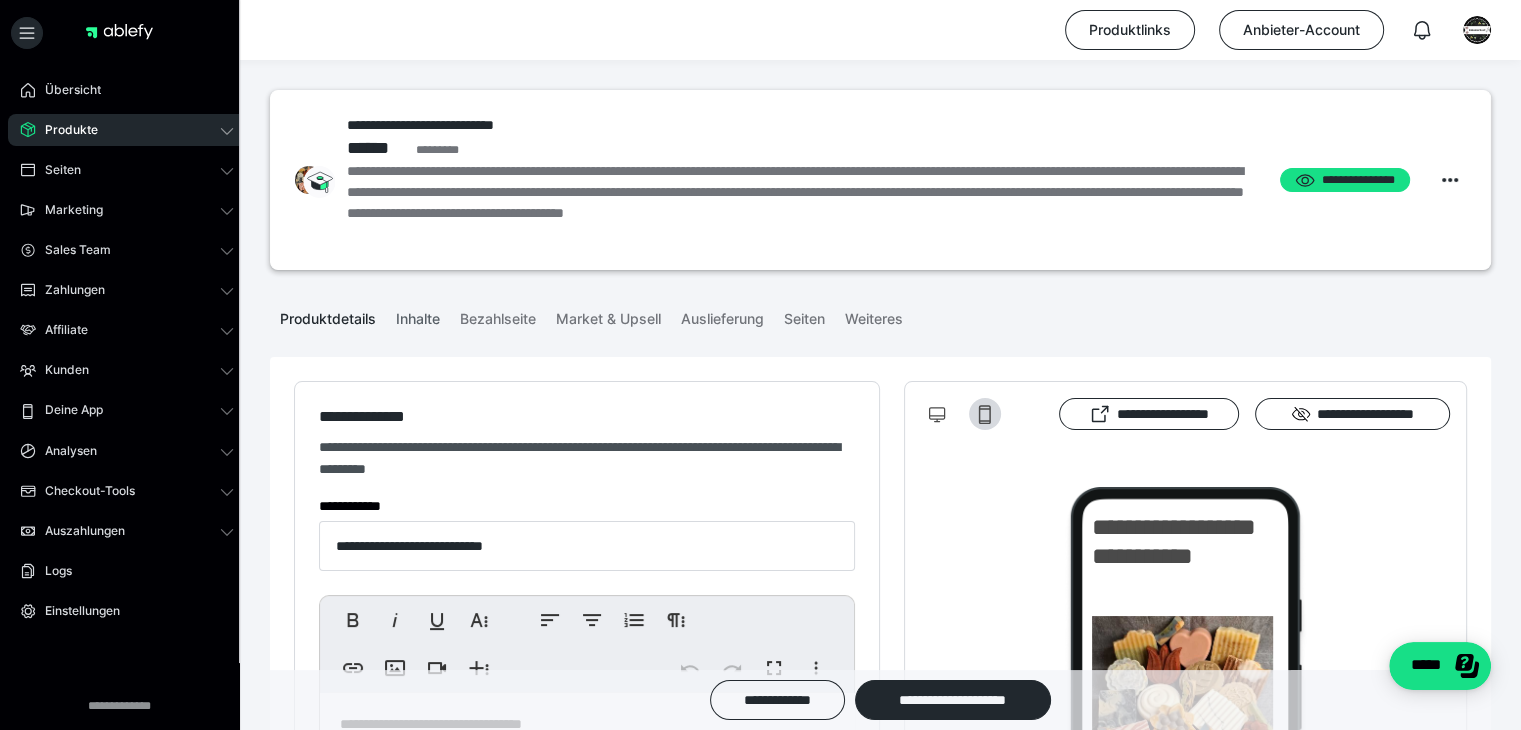 click on "Inhalte" at bounding box center (418, 315) 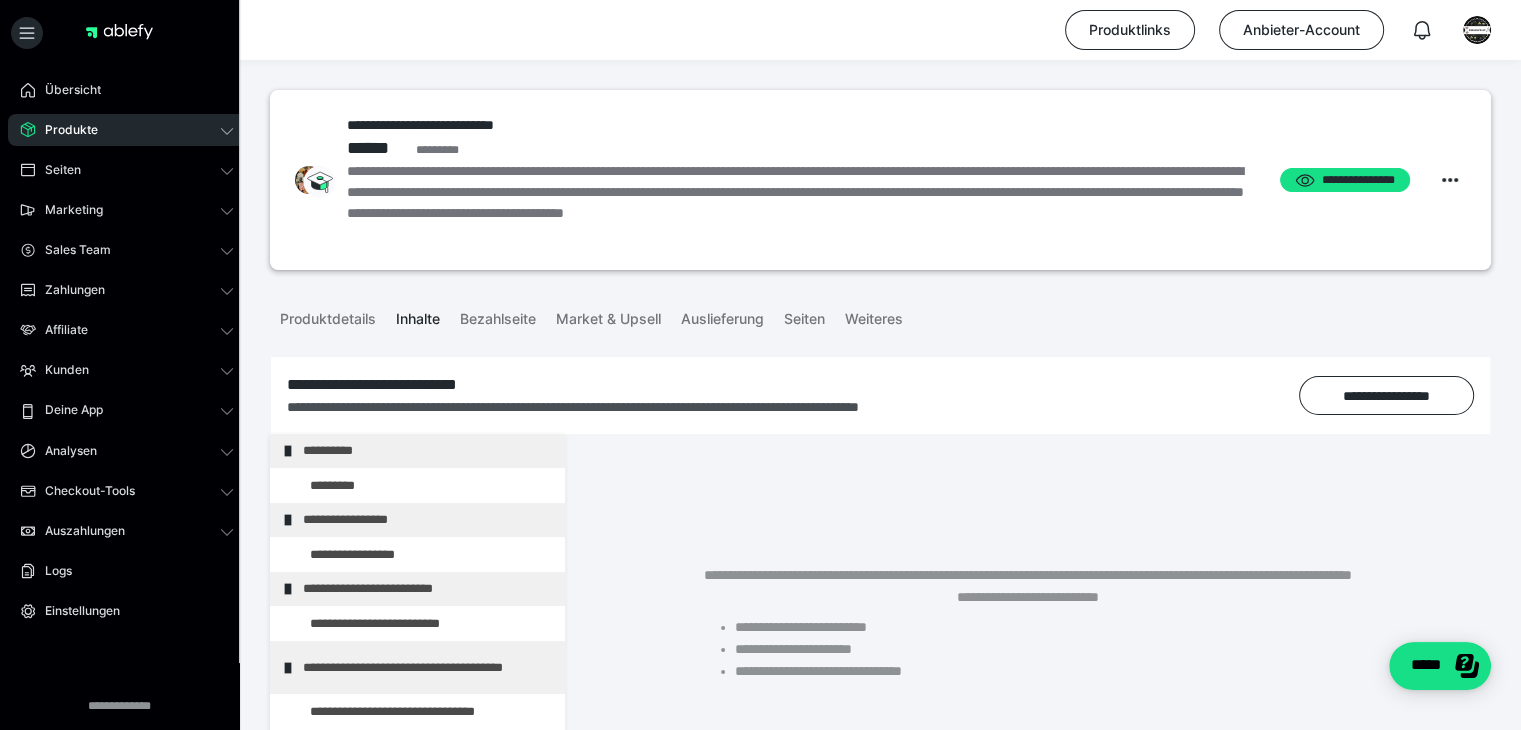 click on "**********" at bounding box center [681, 385] 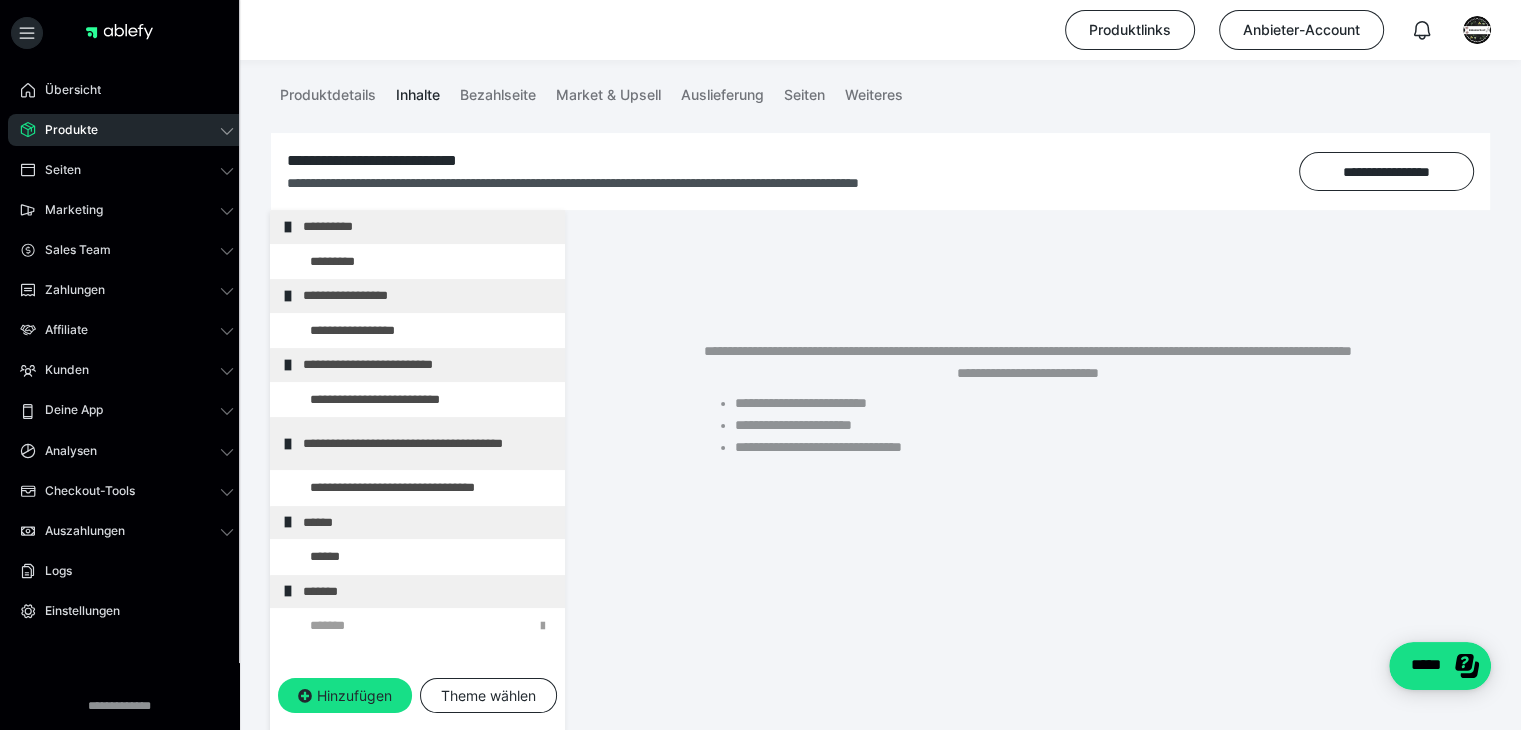 scroll, scrollTop: 240, scrollLeft: 0, axis: vertical 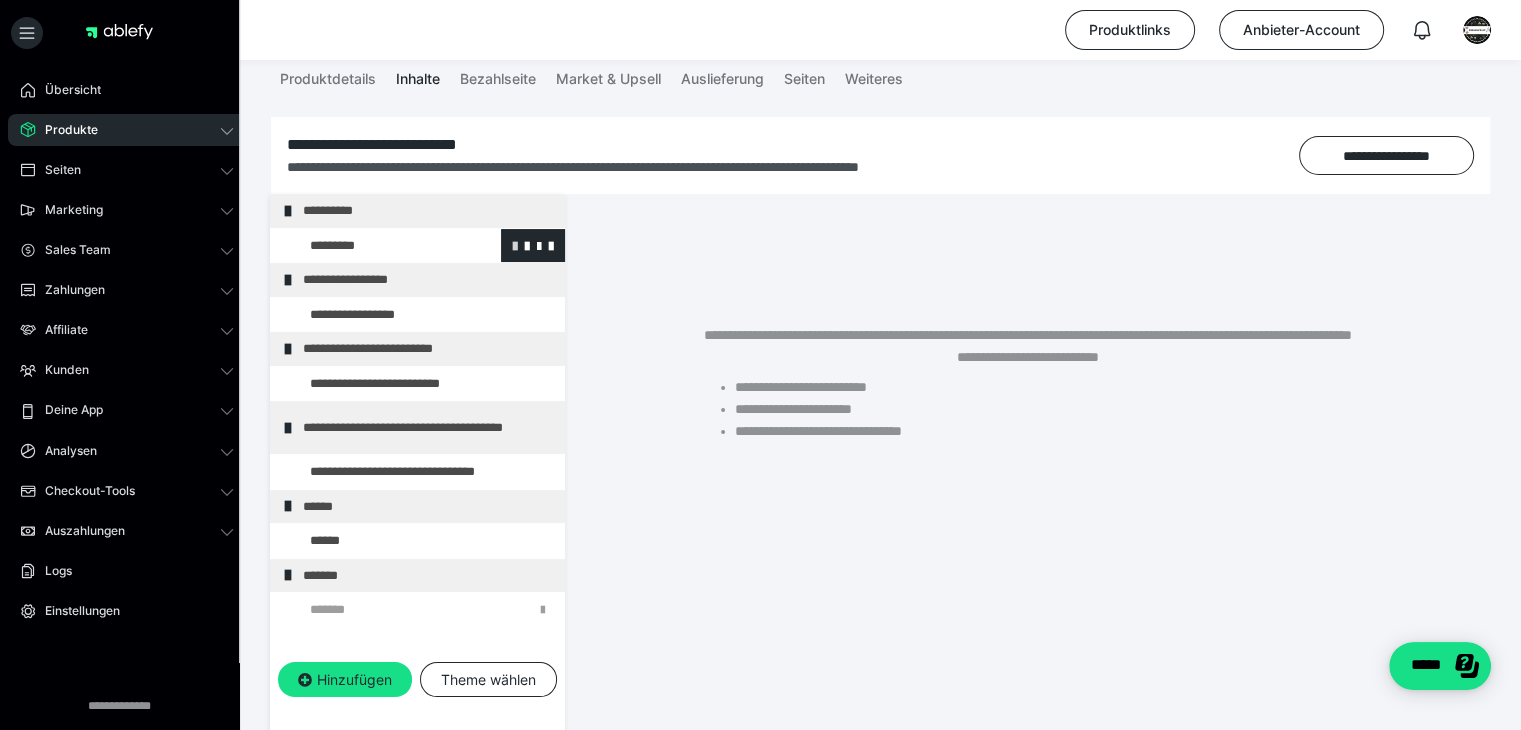 click at bounding box center (515, 245) 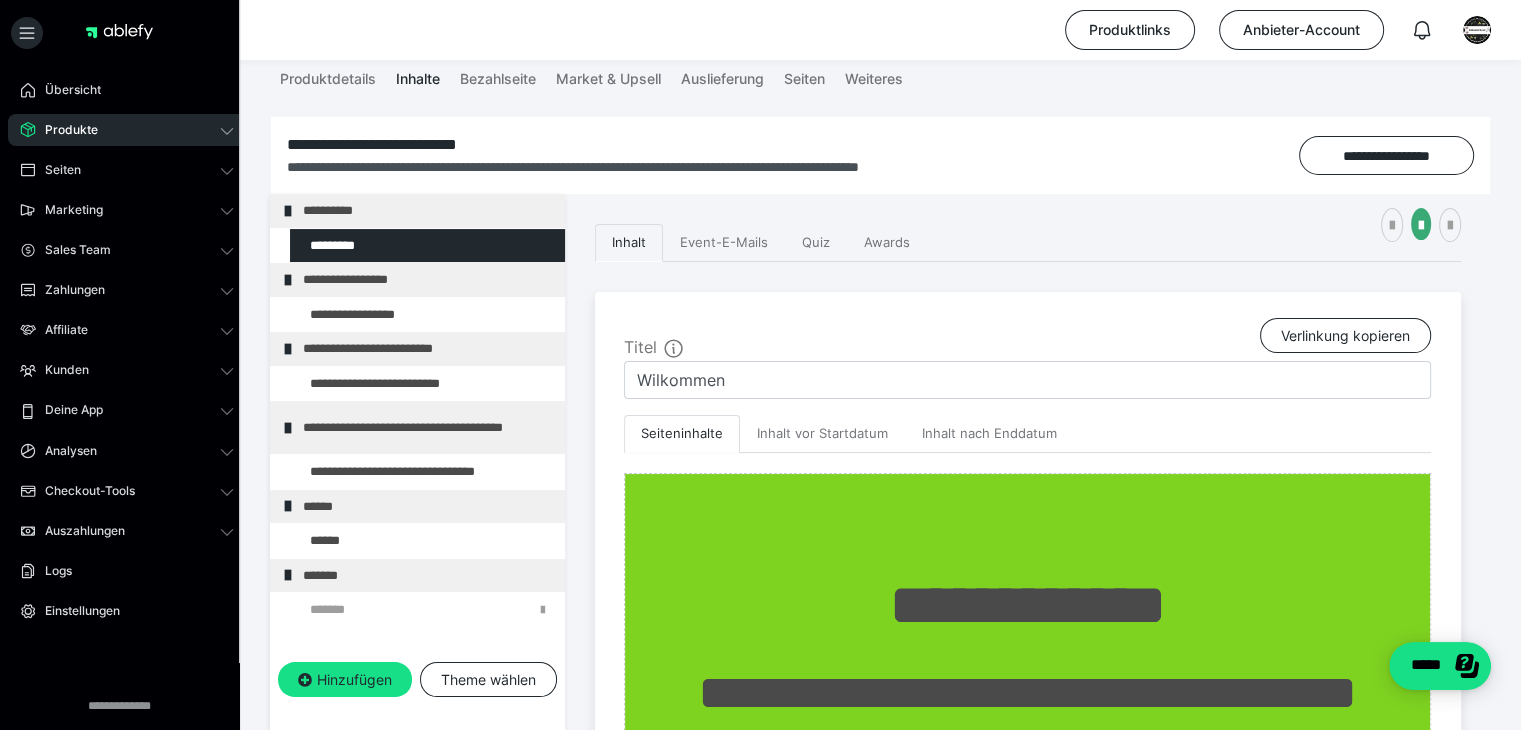 click on "**********" at bounding box center [880, 1110] 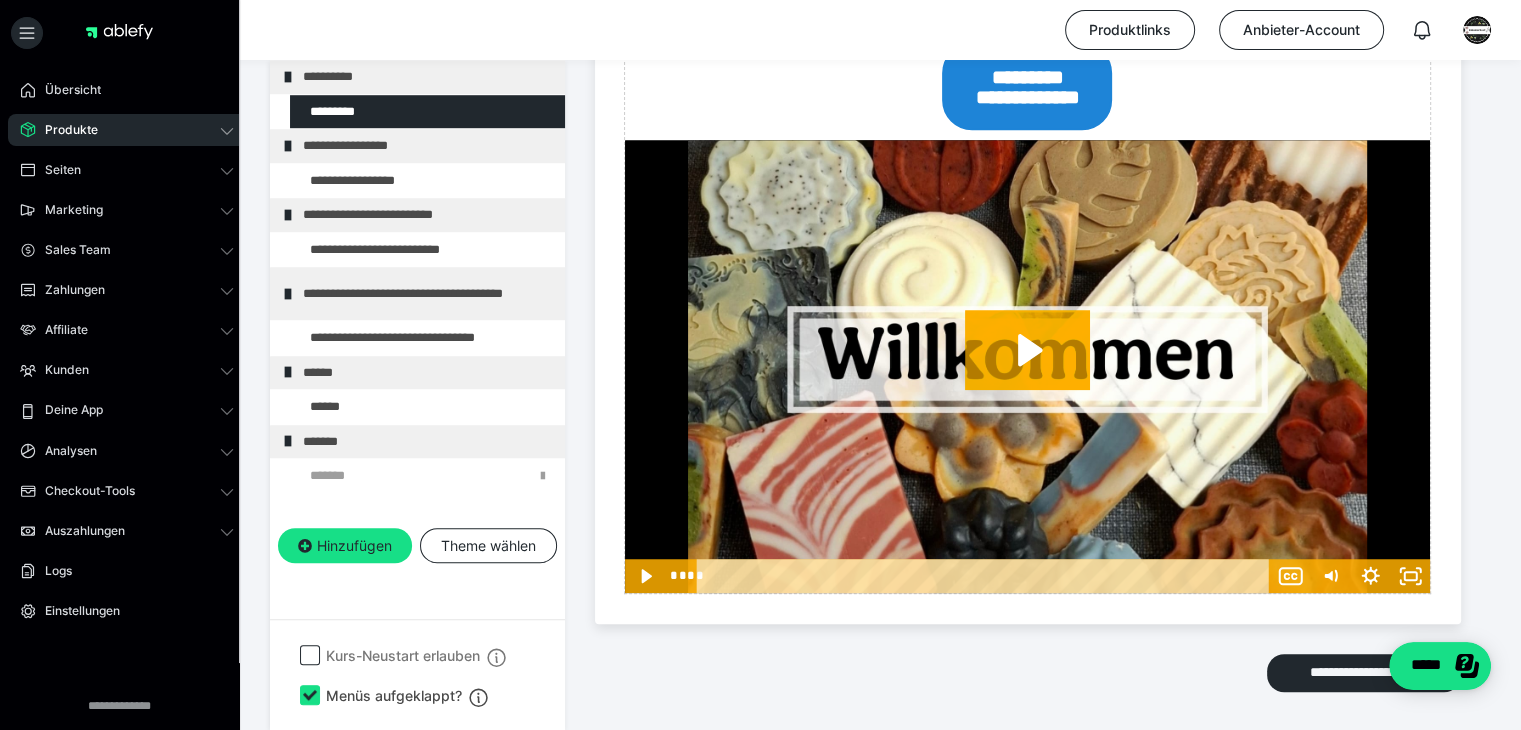 scroll, scrollTop: 1535, scrollLeft: 0, axis: vertical 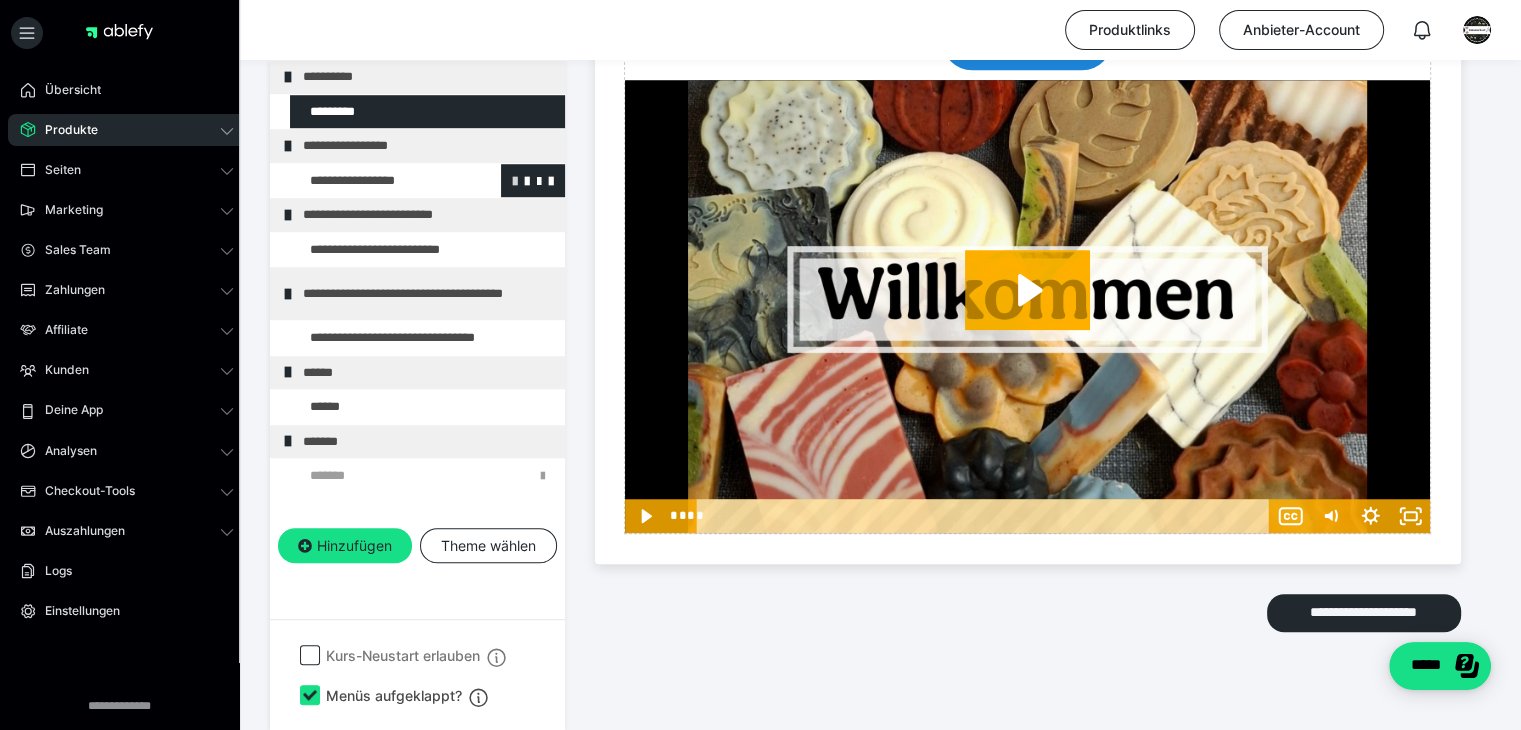 click at bounding box center (515, 180) 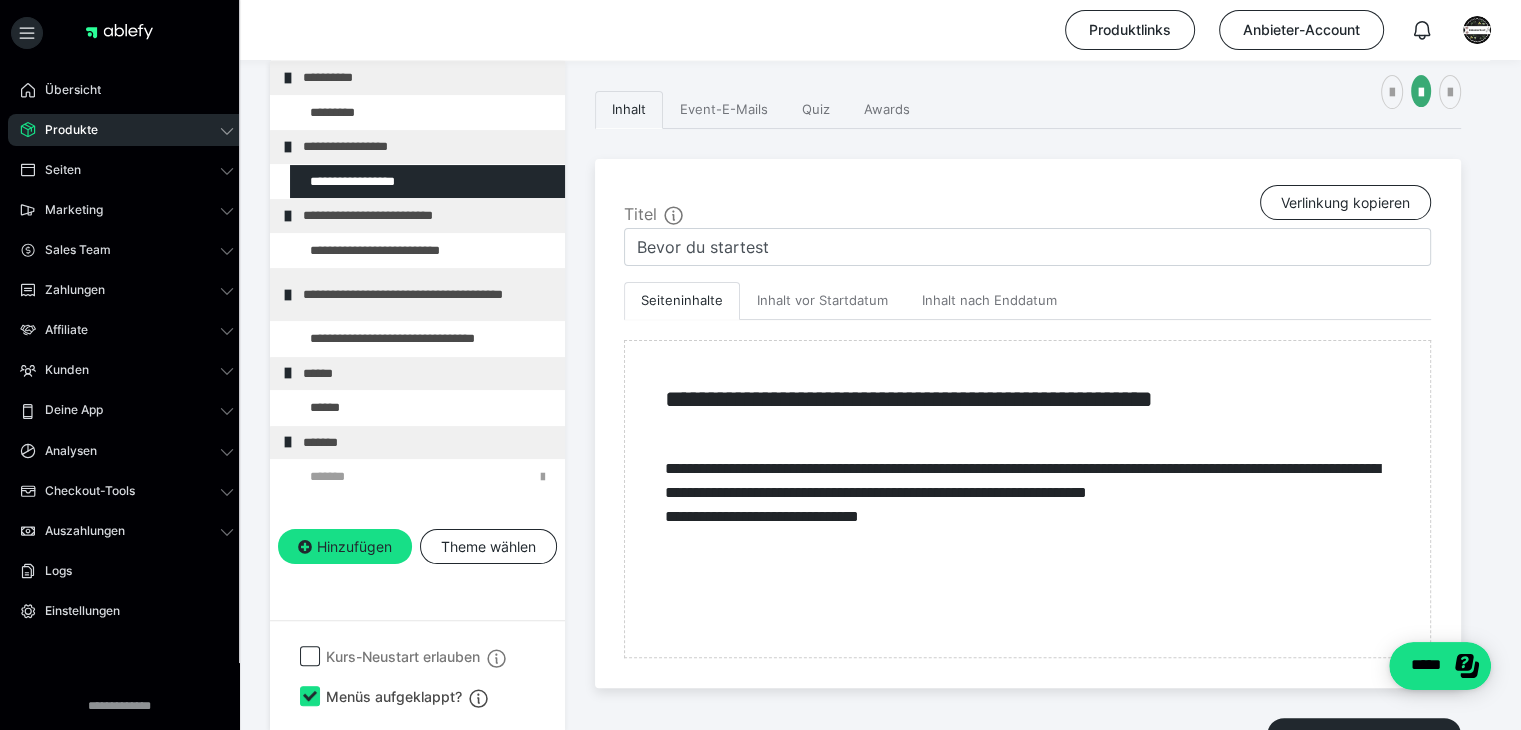 scroll, scrollTop: 496, scrollLeft: 0, axis: vertical 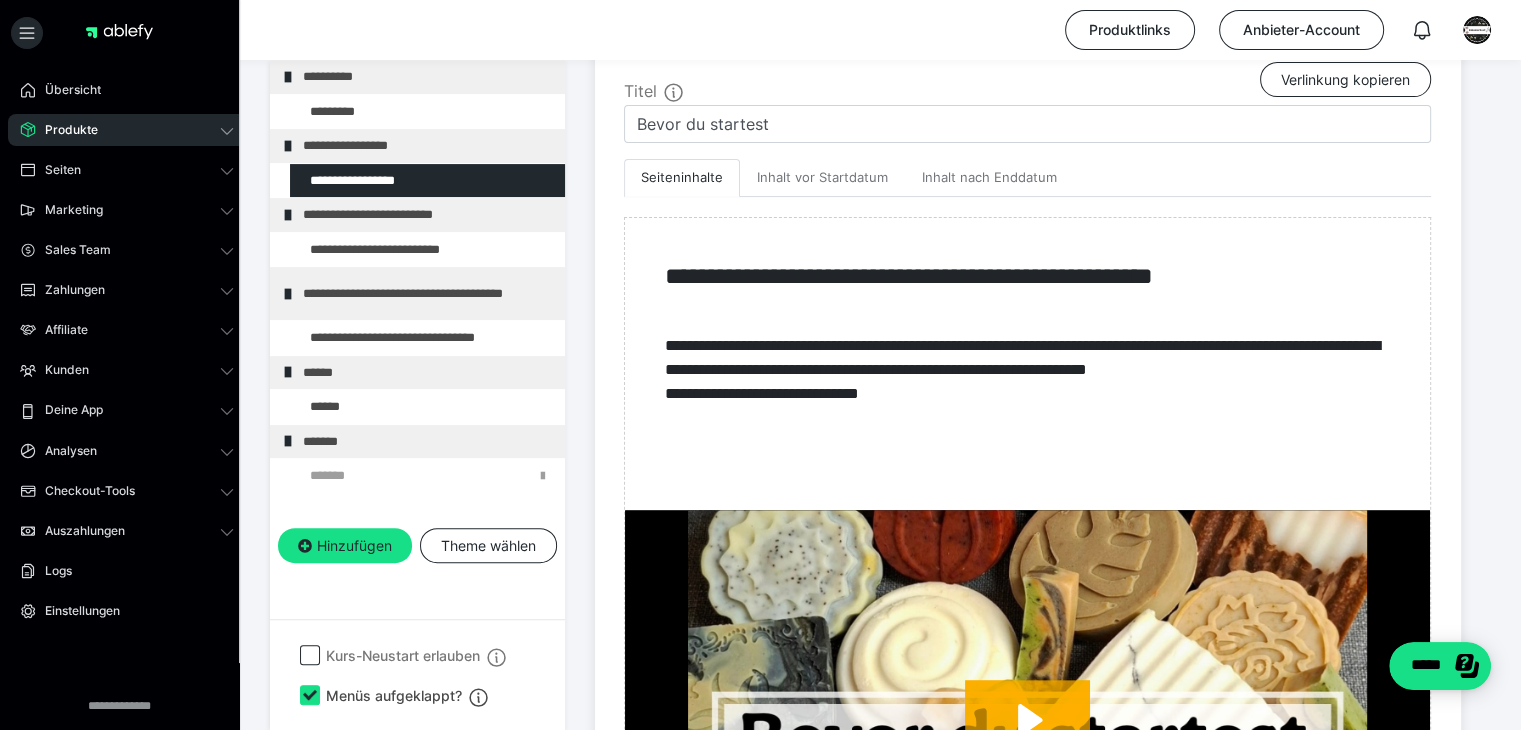 click on "**********" at bounding box center (880, 549) 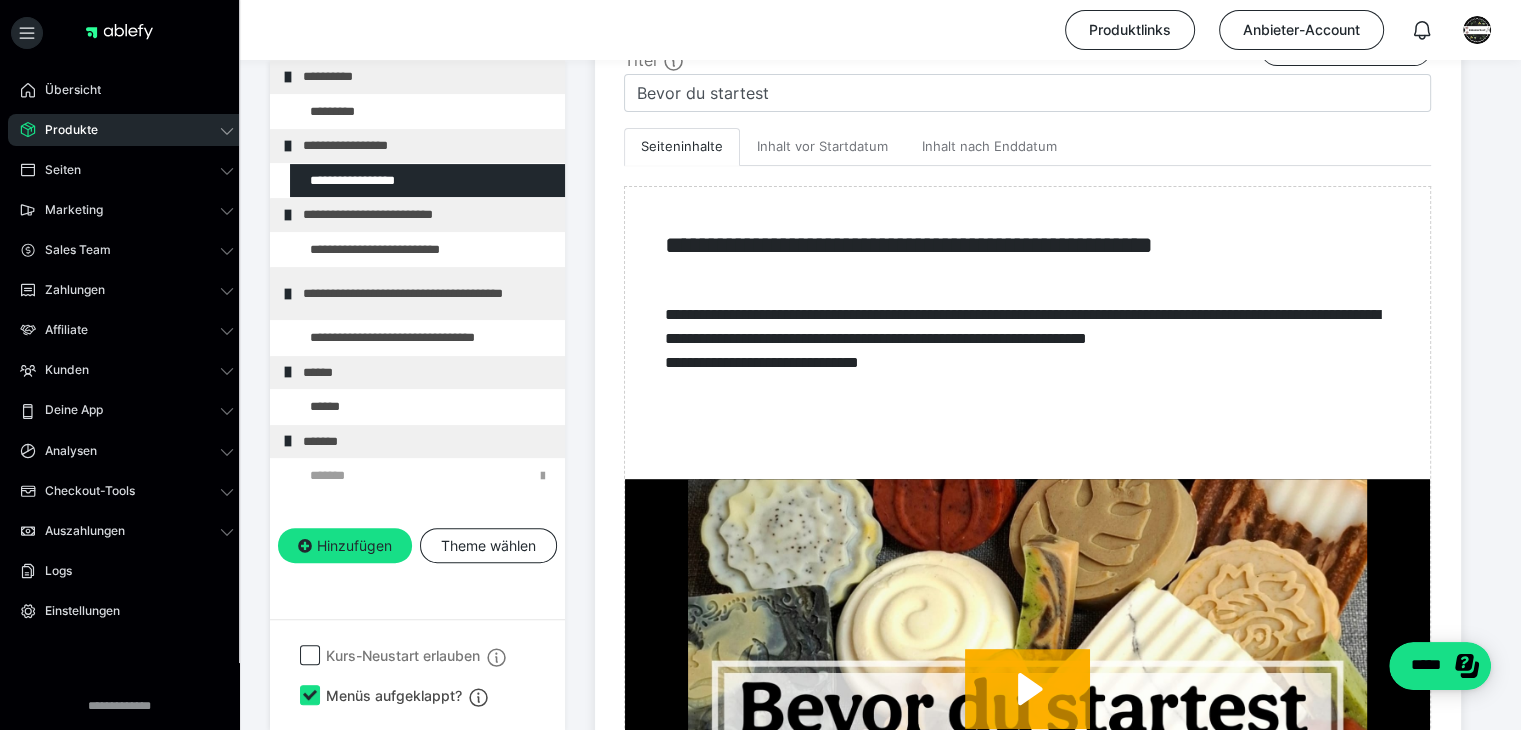 scroll, scrollTop: 525, scrollLeft: 0, axis: vertical 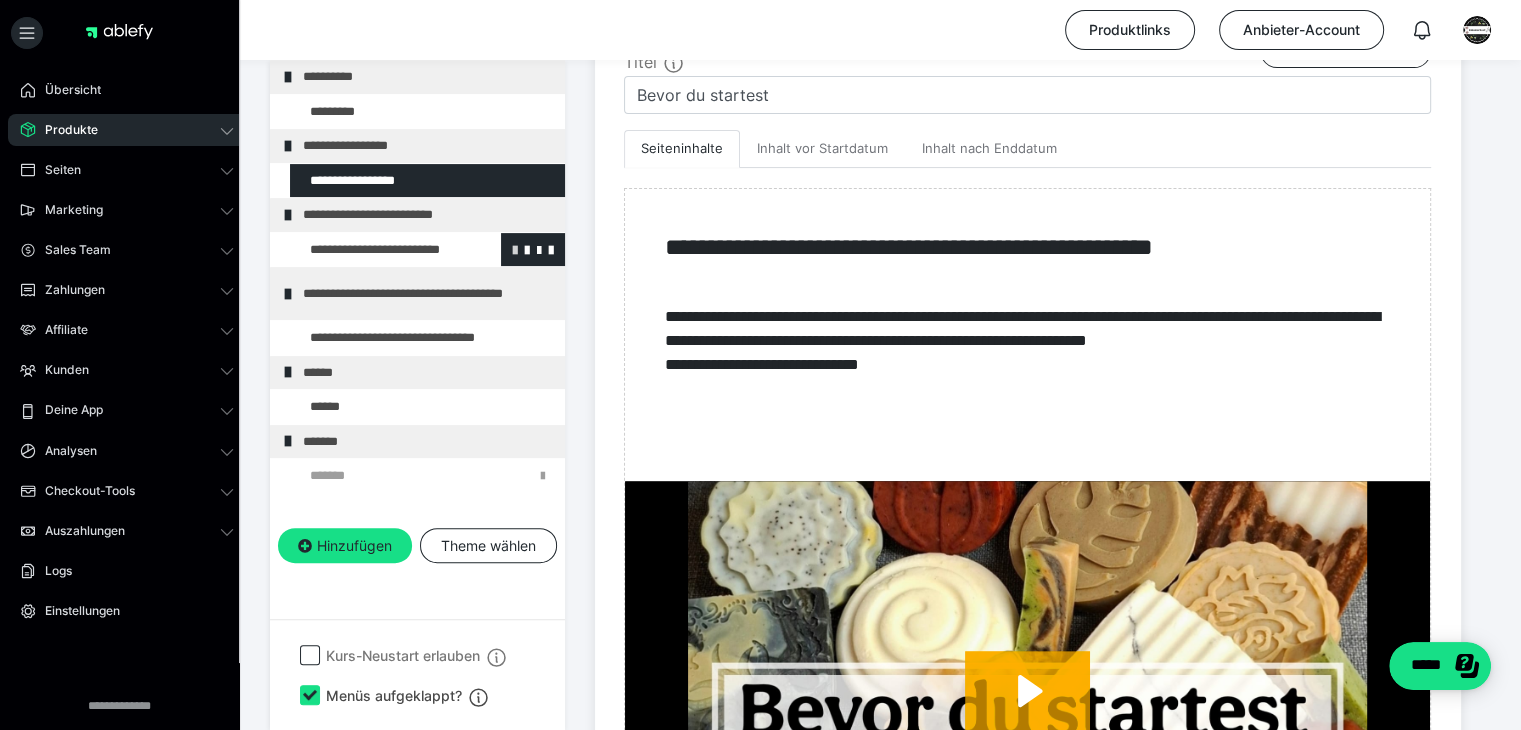 click at bounding box center (515, 249) 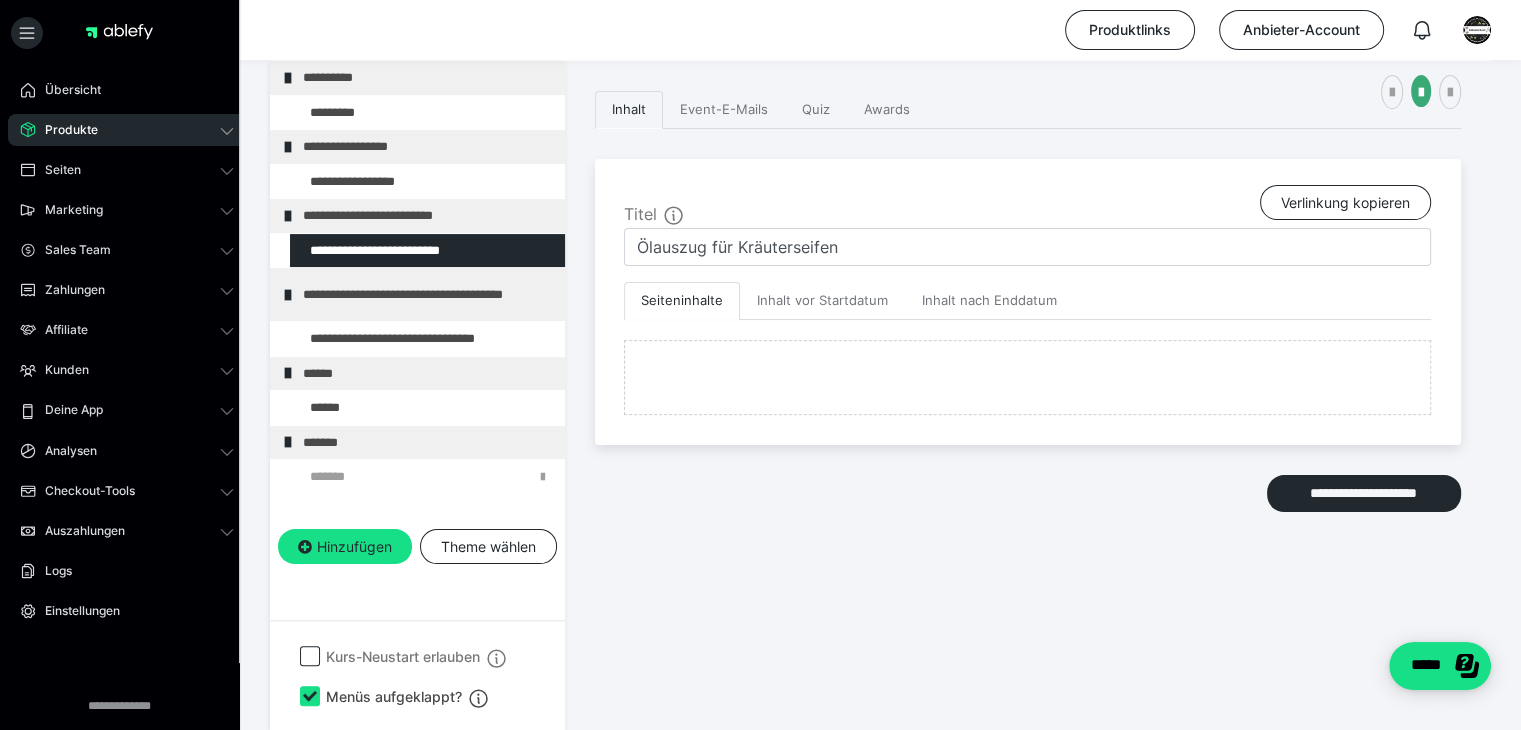 scroll, scrollTop: 525, scrollLeft: 0, axis: vertical 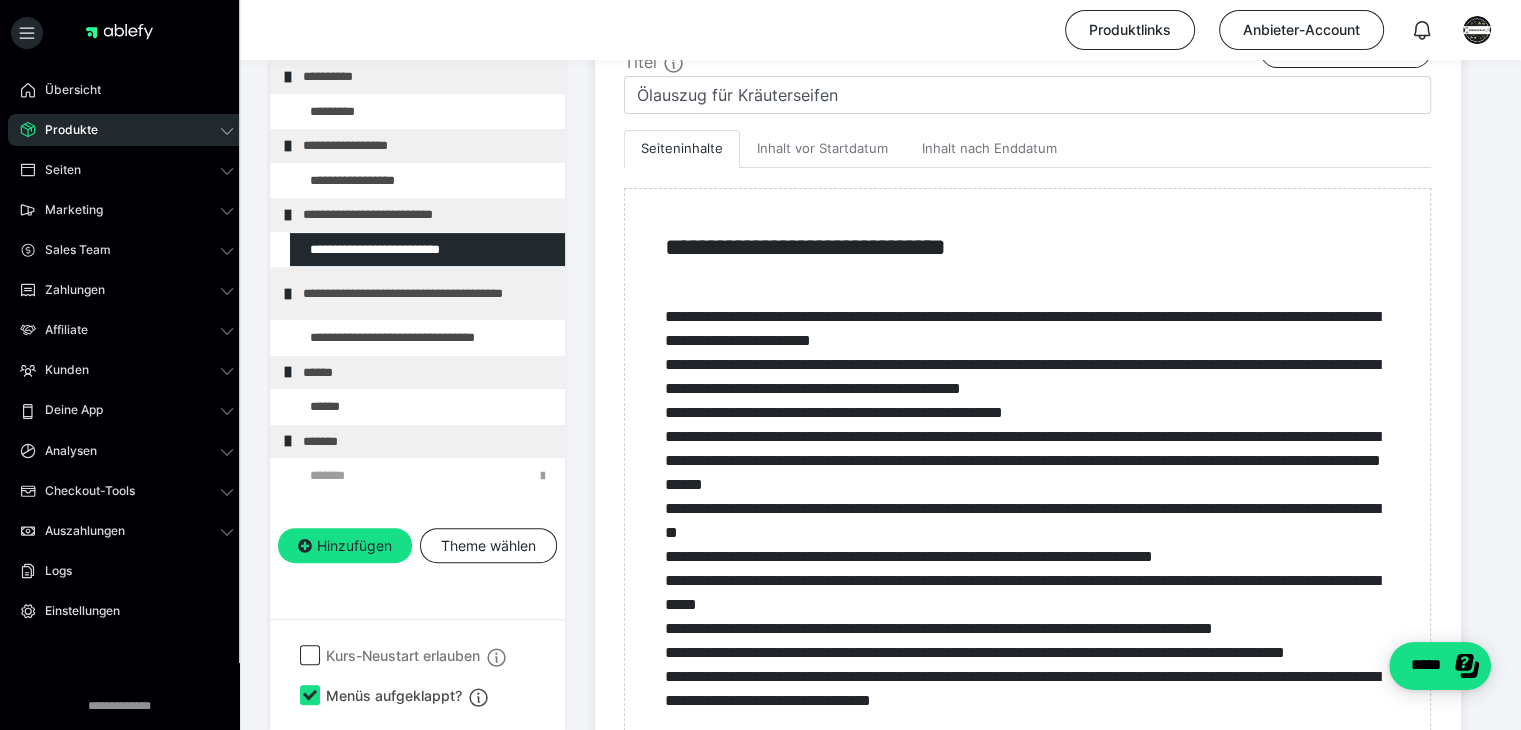 click on "**********" at bounding box center (880, 688) 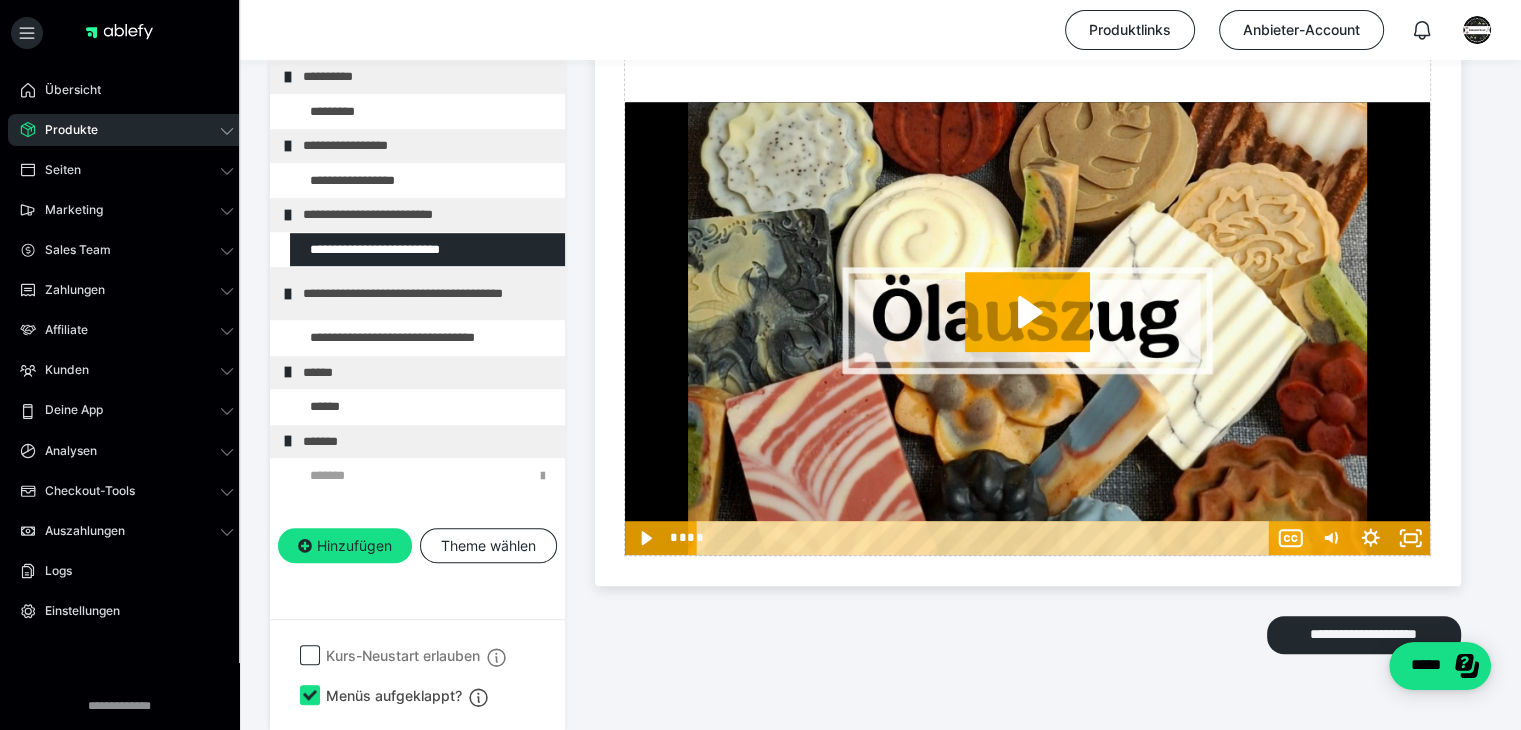 scroll, scrollTop: 1261, scrollLeft: 0, axis: vertical 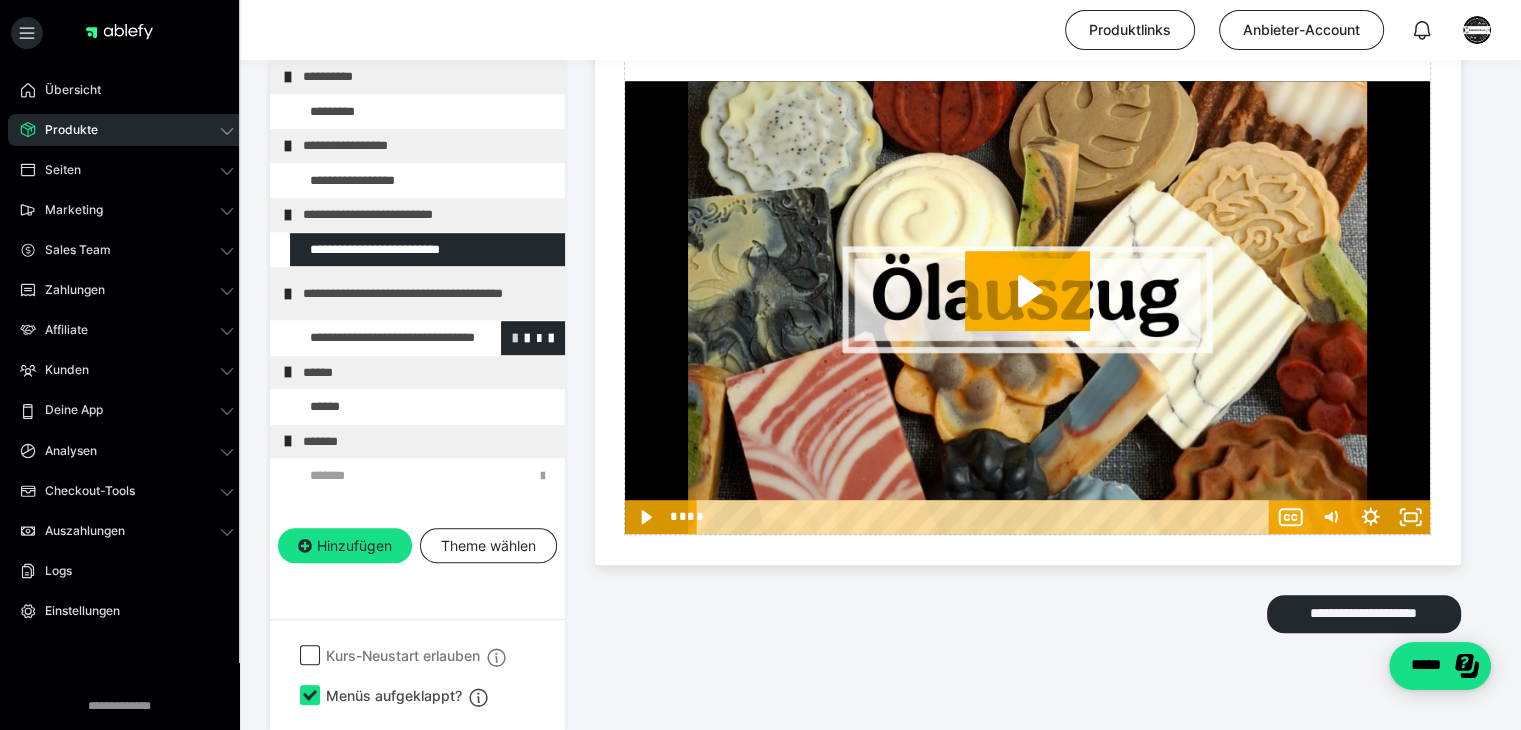 click at bounding box center [515, 337] 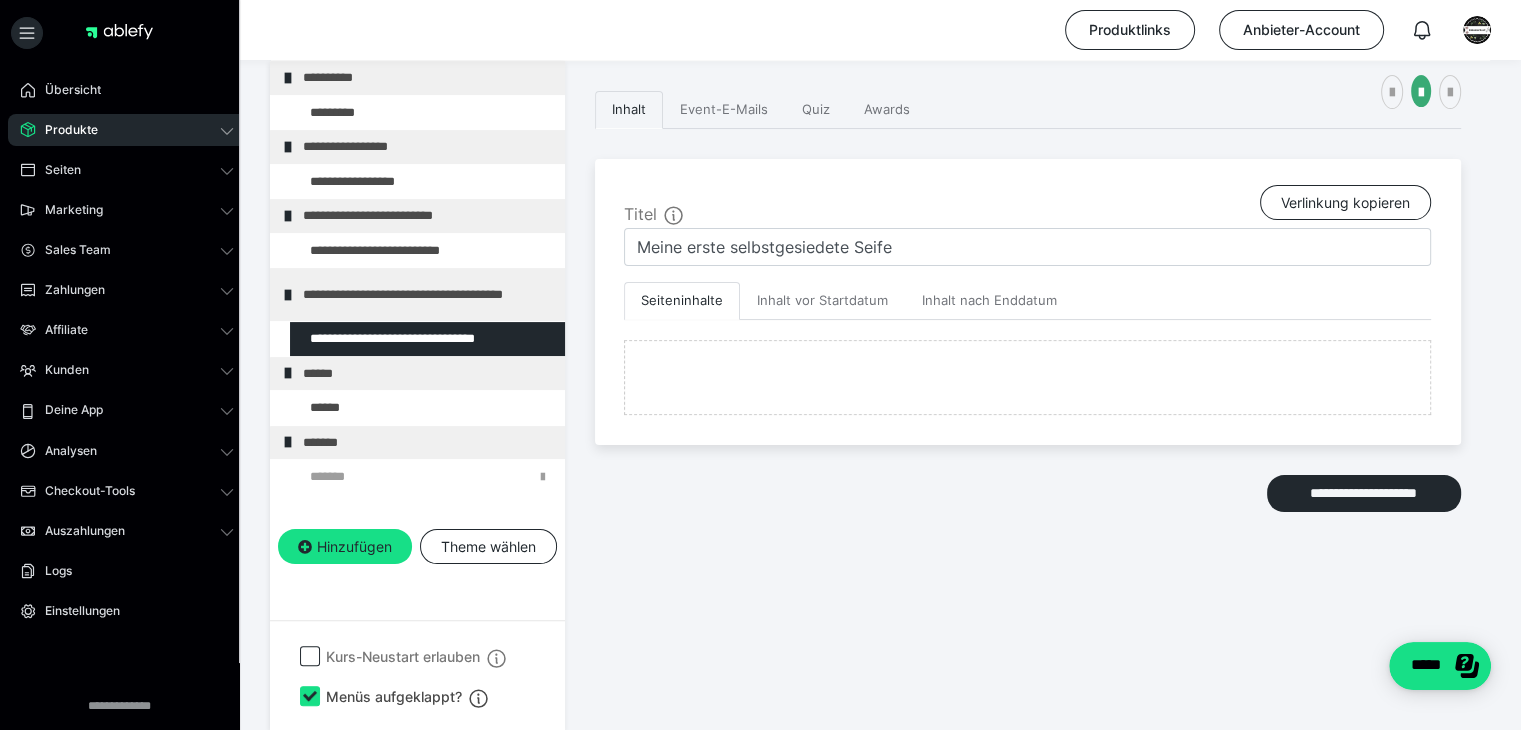 scroll, scrollTop: 472, scrollLeft: 0, axis: vertical 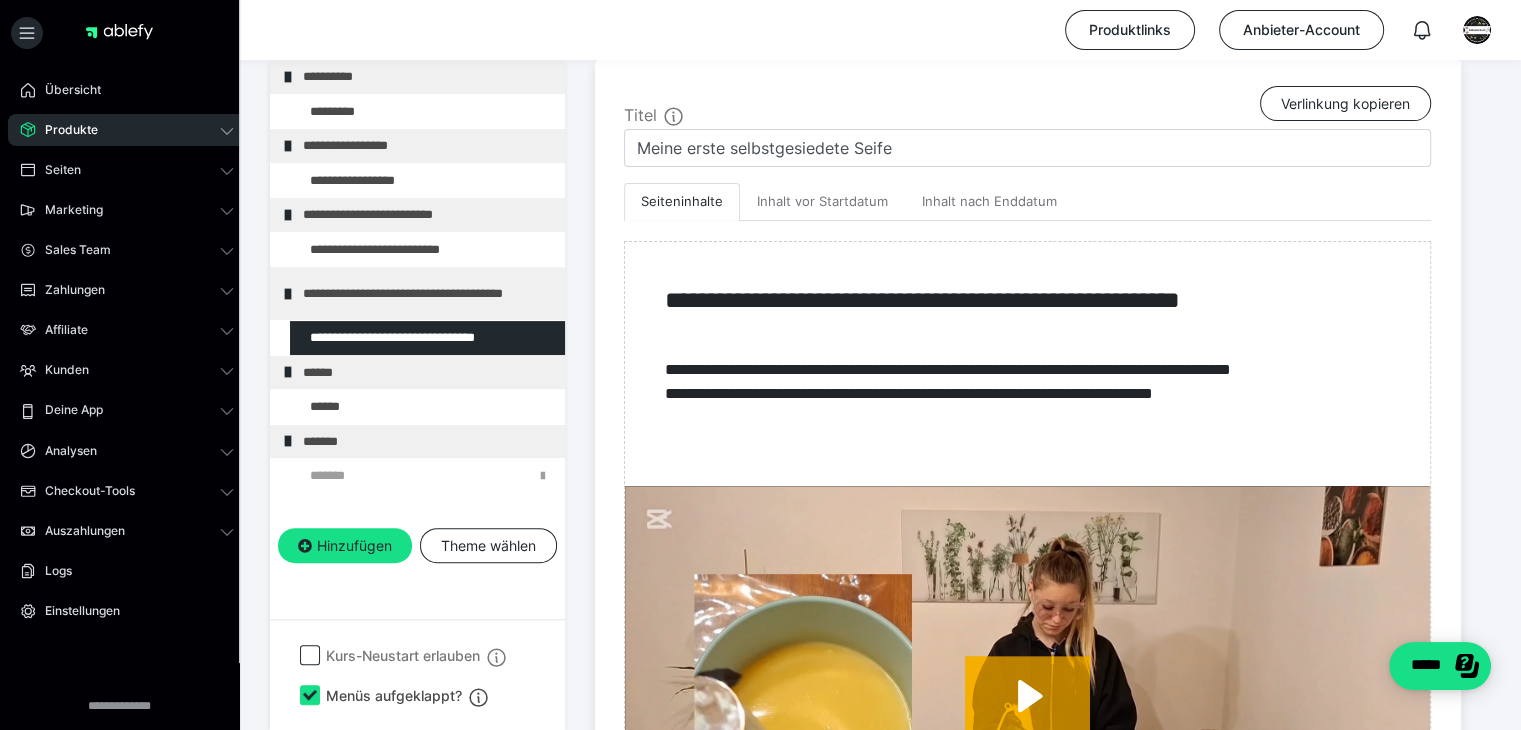 click on "**********" at bounding box center [880, 776] 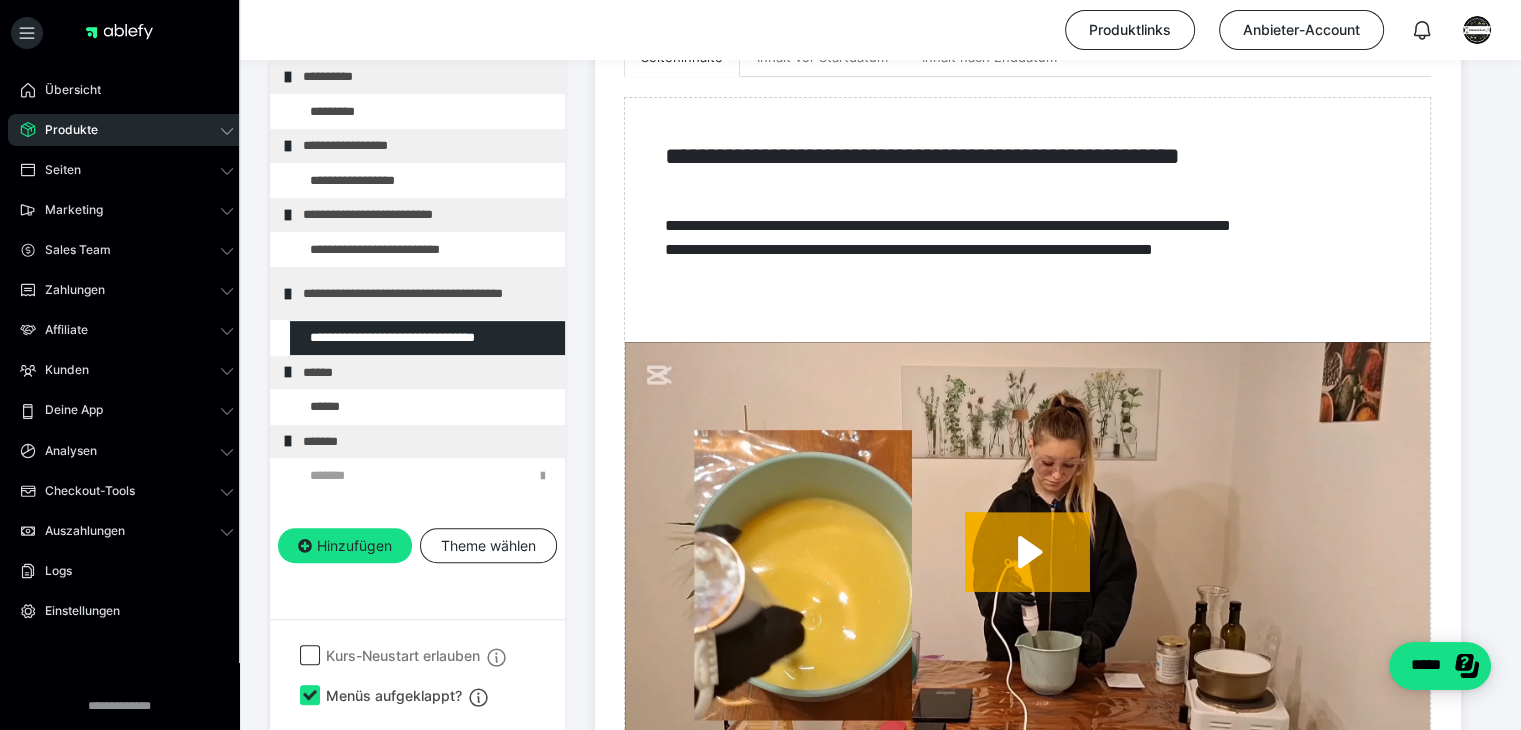 scroll, scrollTop: 610, scrollLeft: 0, axis: vertical 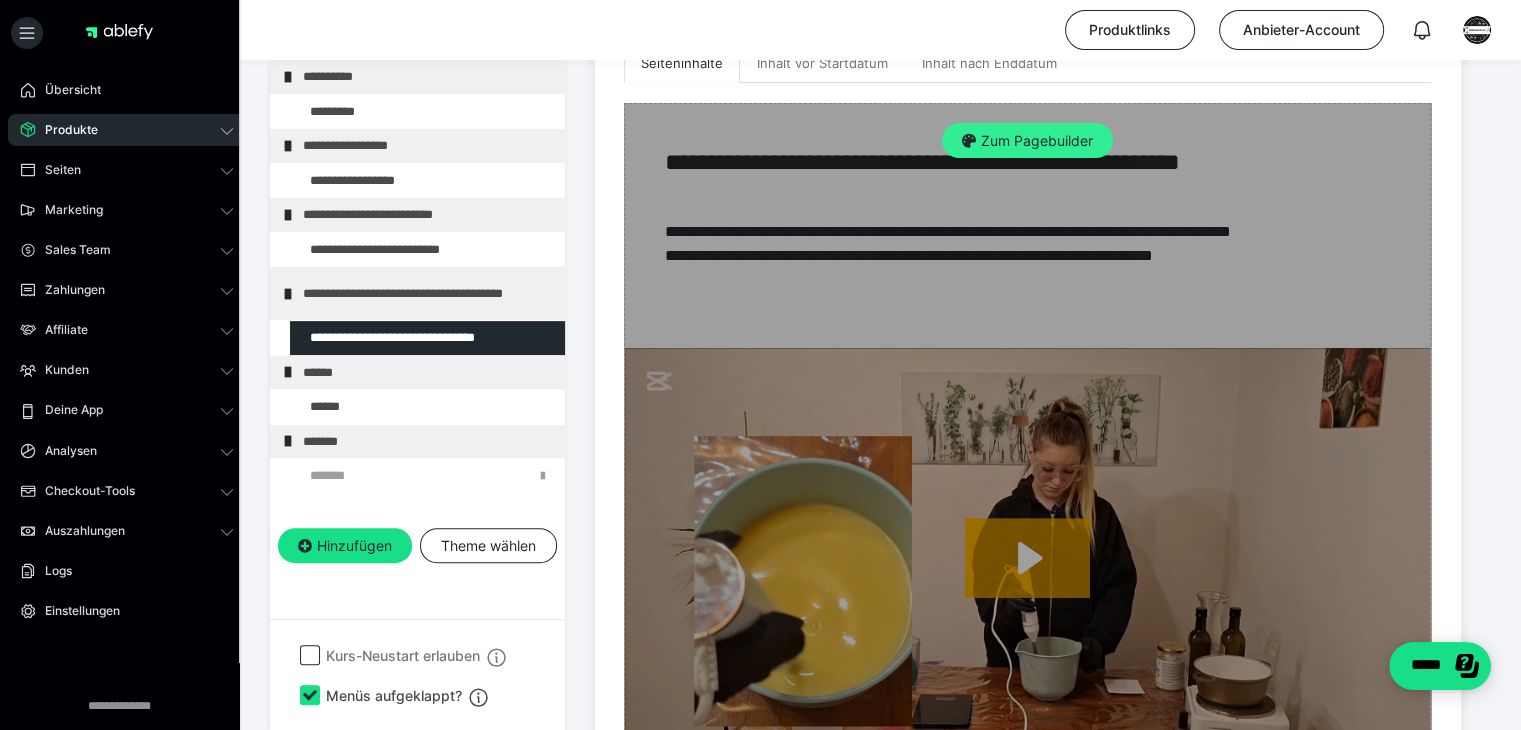 click on "Zum Pagebuilder" at bounding box center (1027, 141) 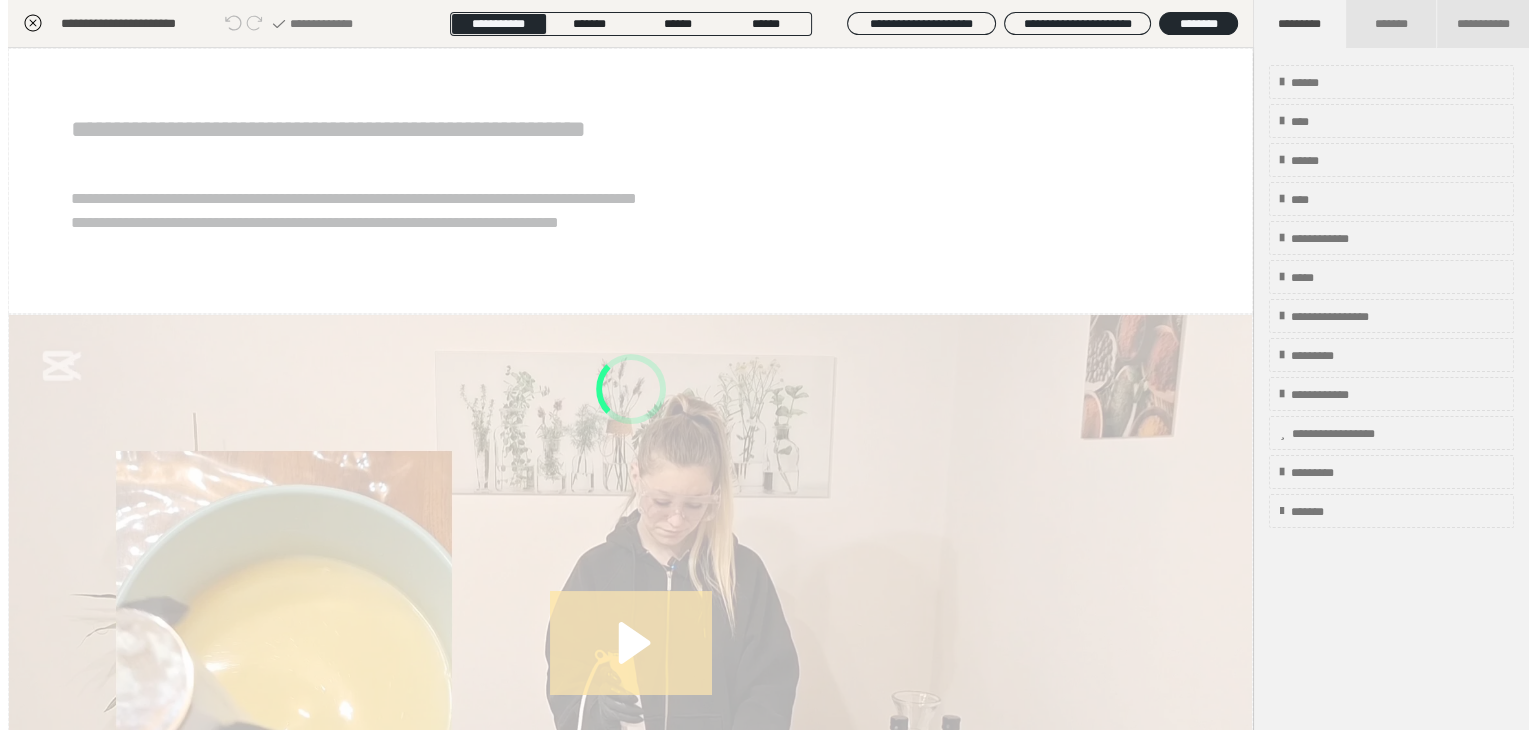 scroll, scrollTop: 352, scrollLeft: 0, axis: vertical 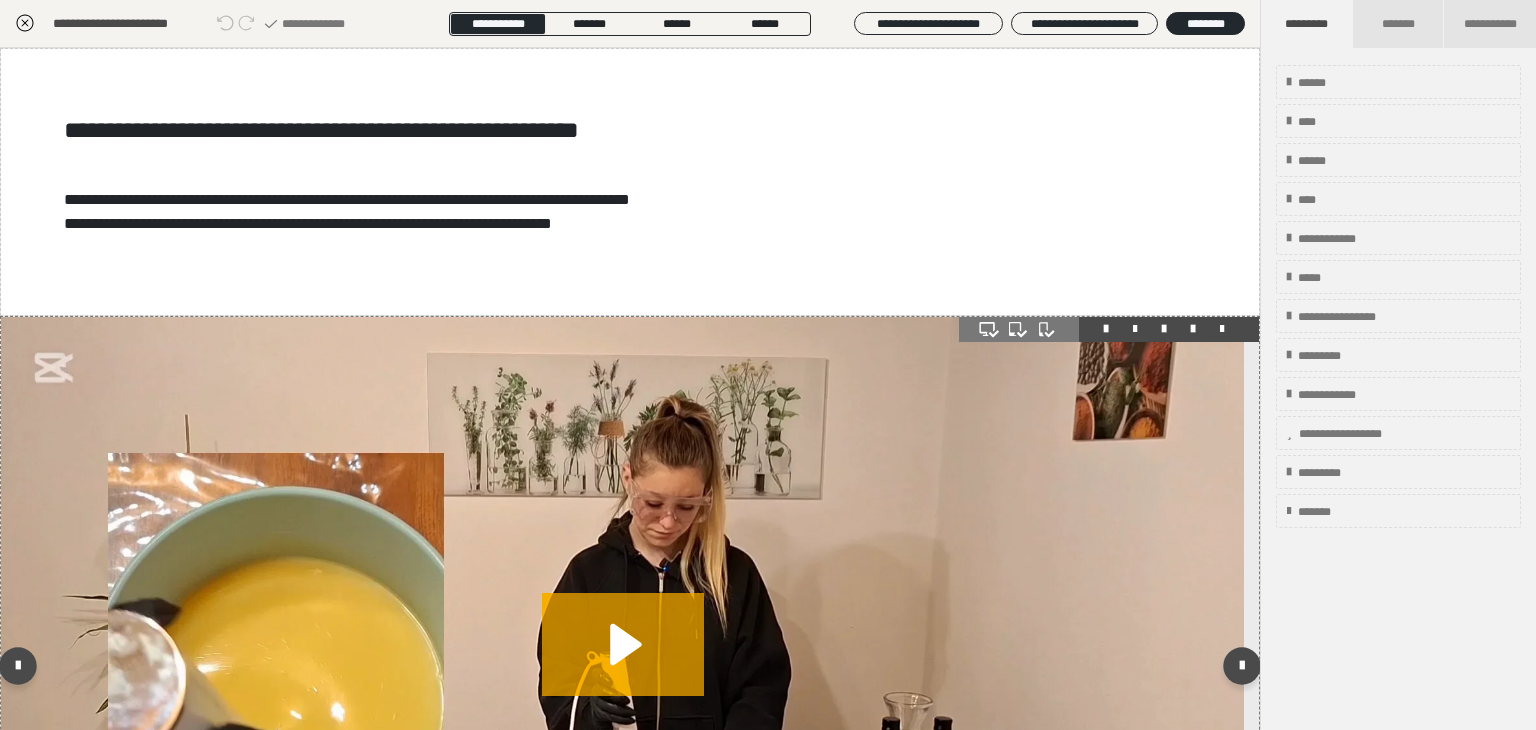 click at bounding box center [622, 666] 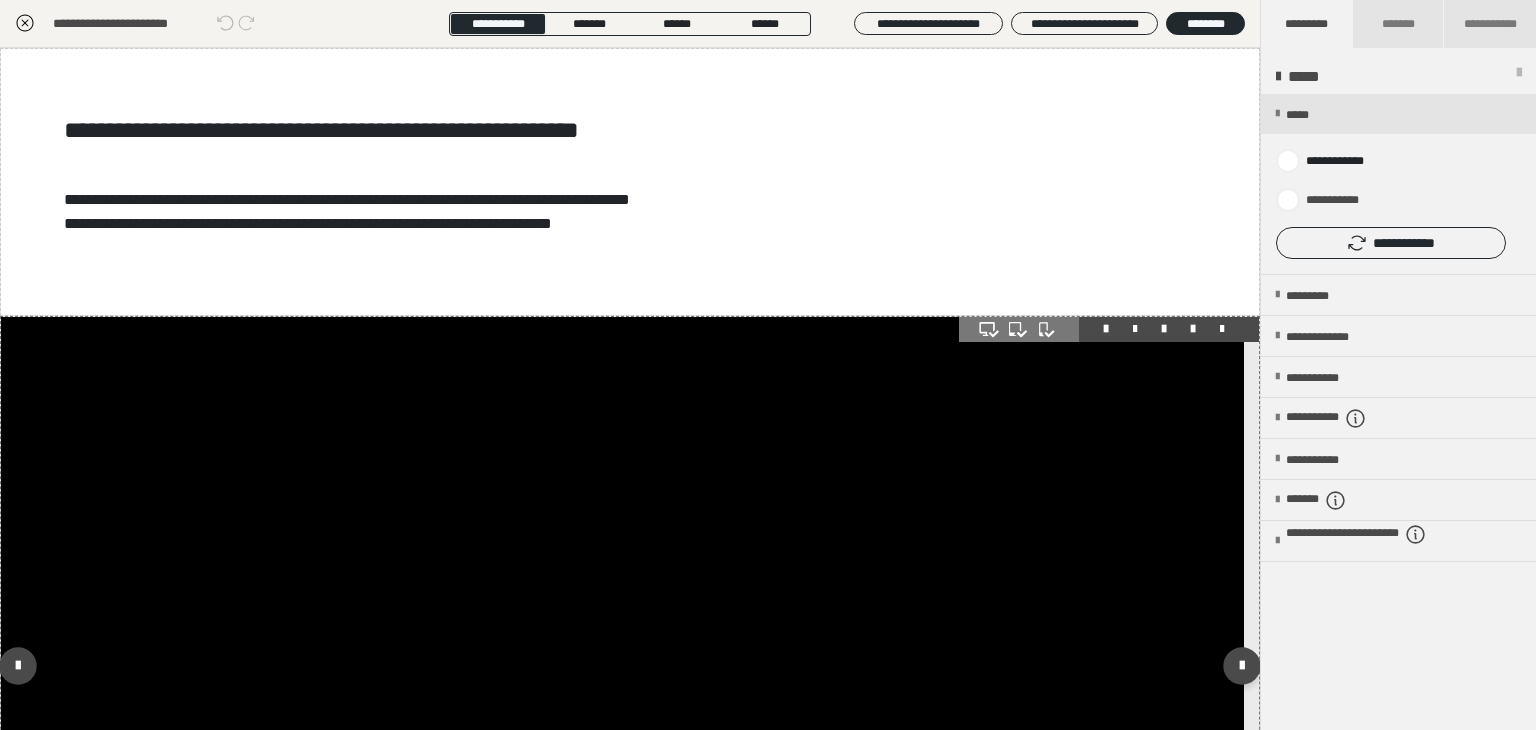 click at bounding box center (622, 666) 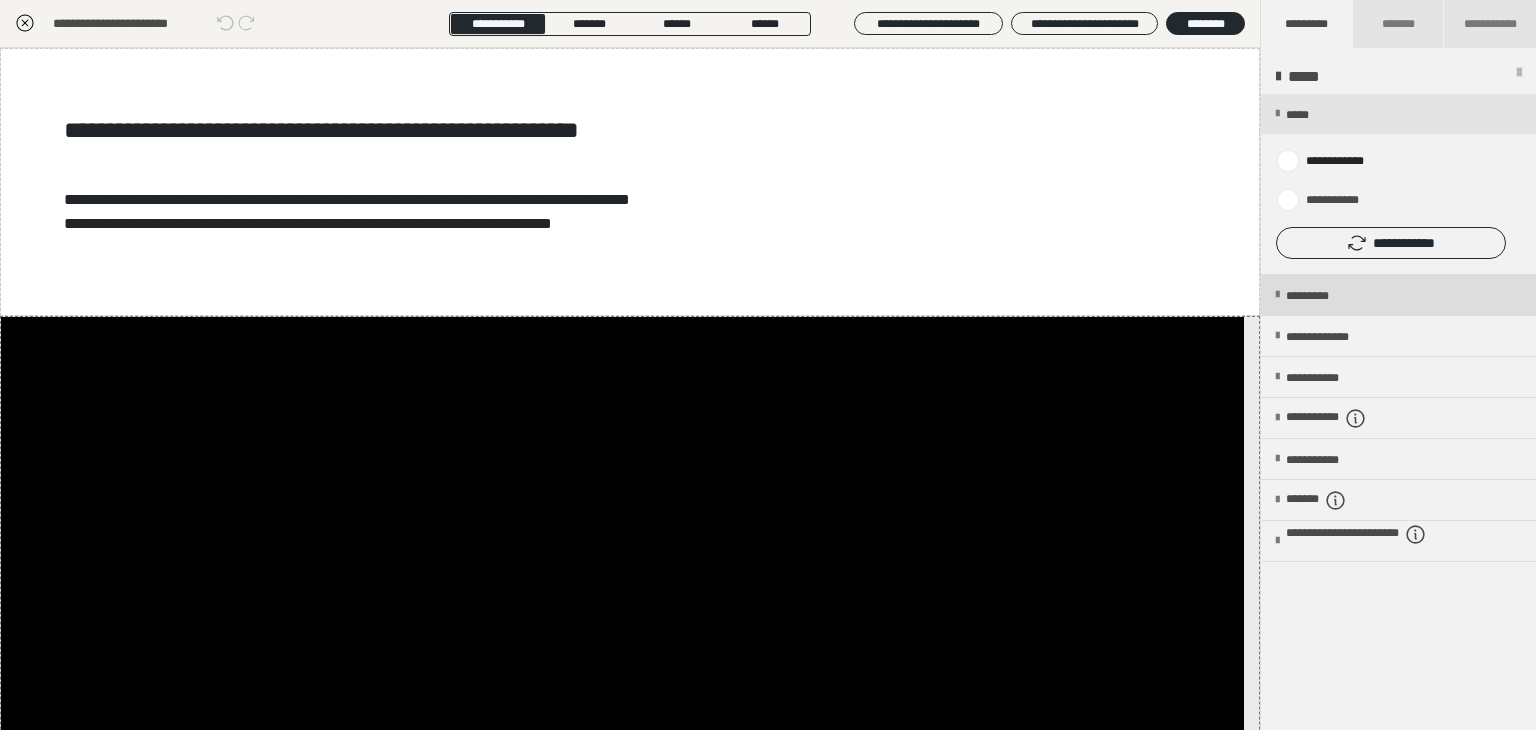 click on "*********" at bounding box center [1324, 296] 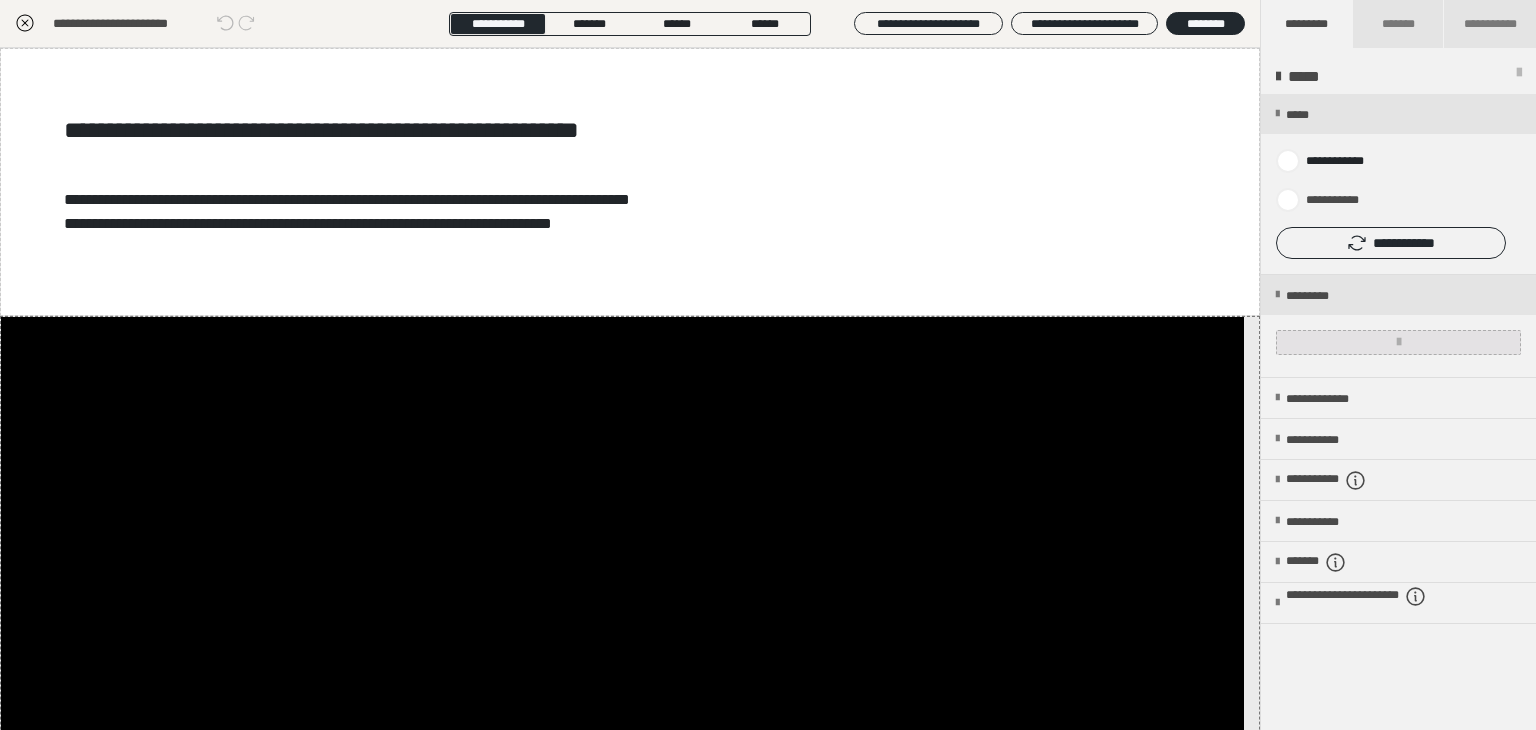 click at bounding box center (1398, 342) 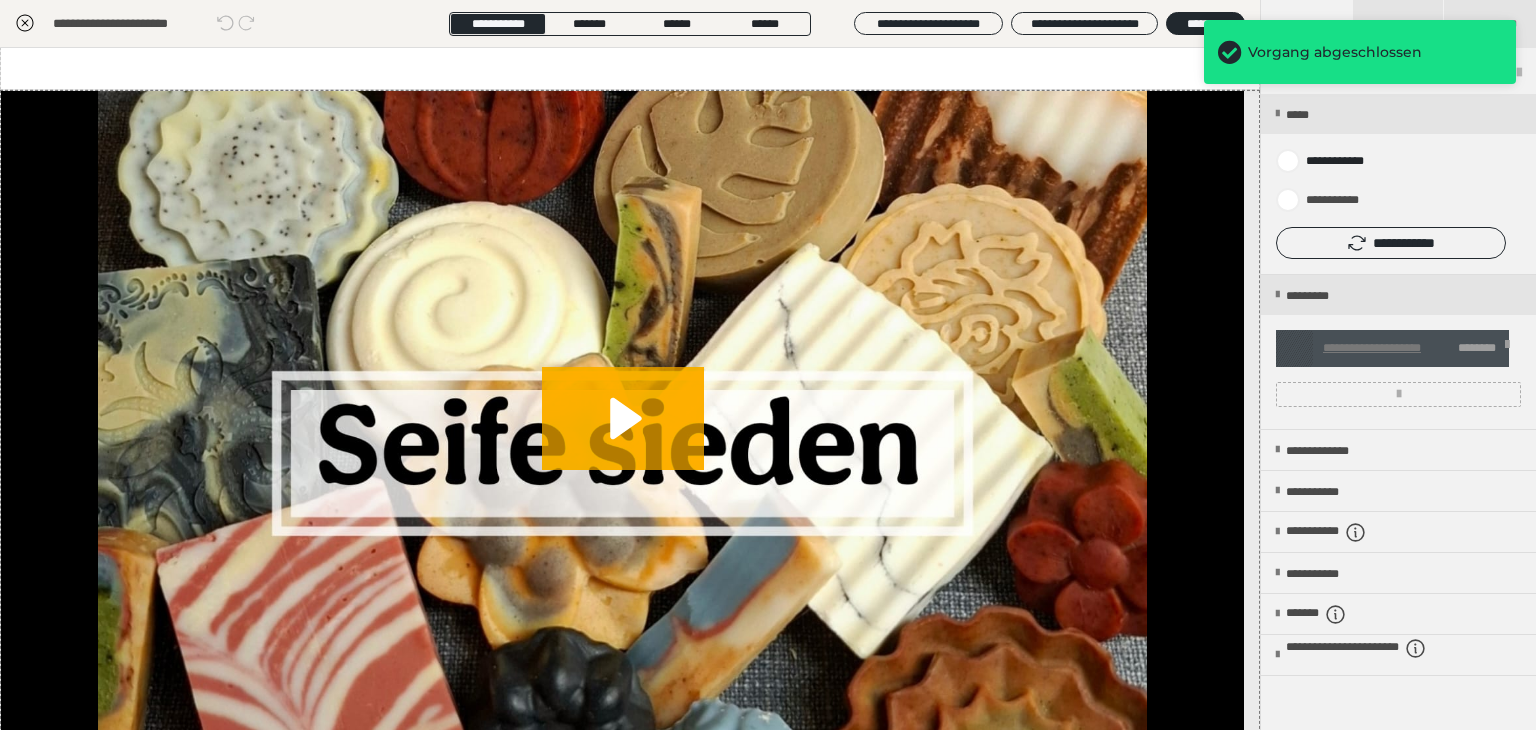 scroll, scrollTop: 240, scrollLeft: 0, axis: vertical 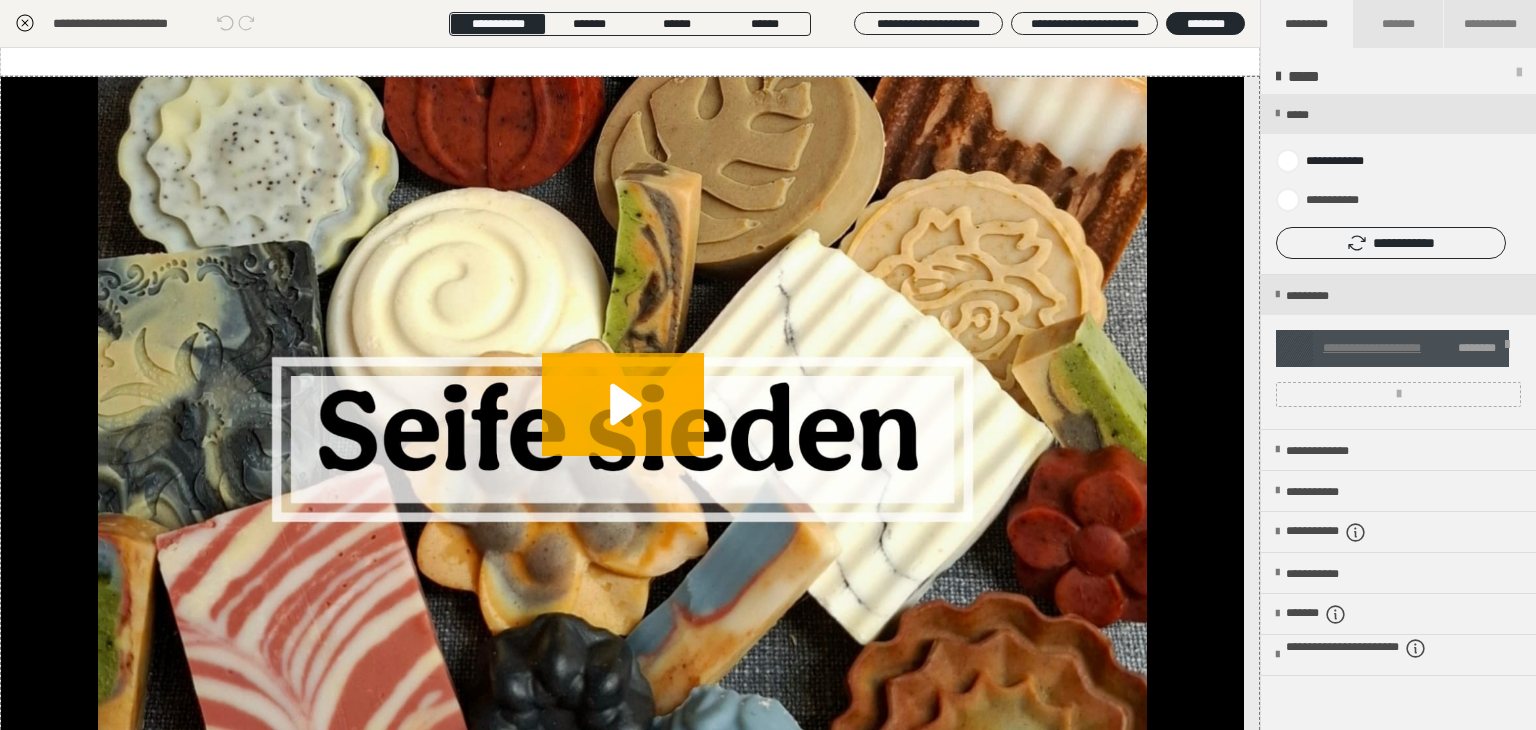 click 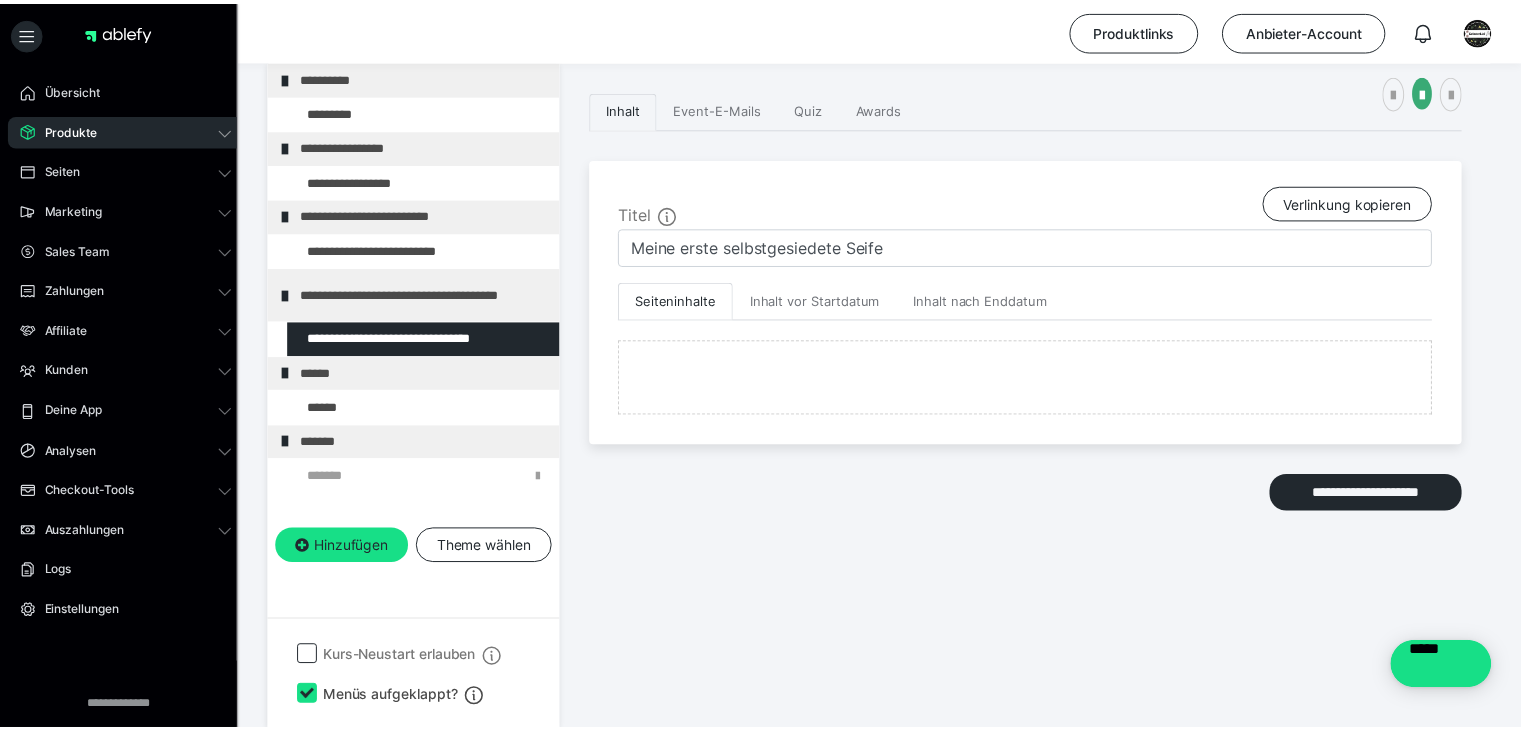 scroll, scrollTop: 373, scrollLeft: 0, axis: vertical 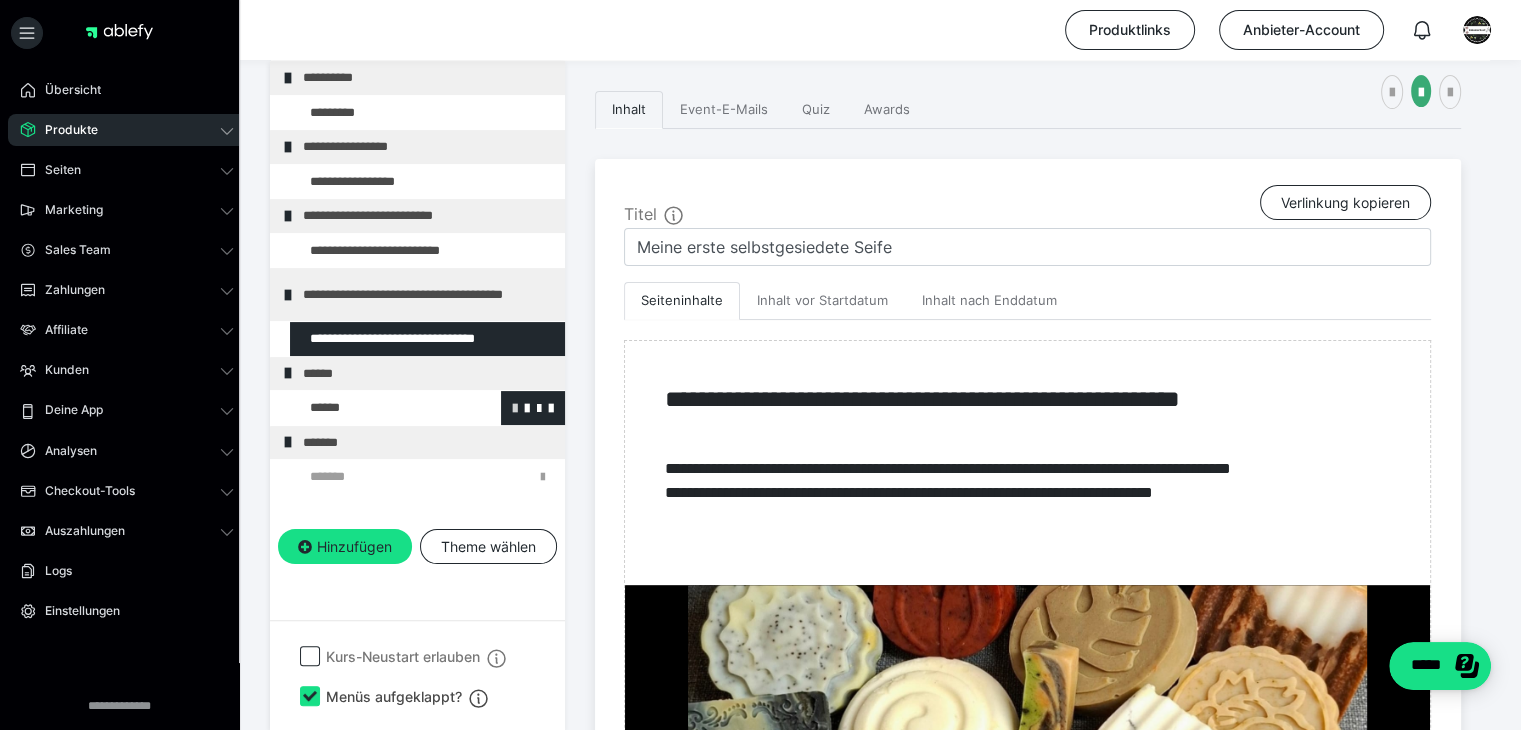 click at bounding box center [515, 407] 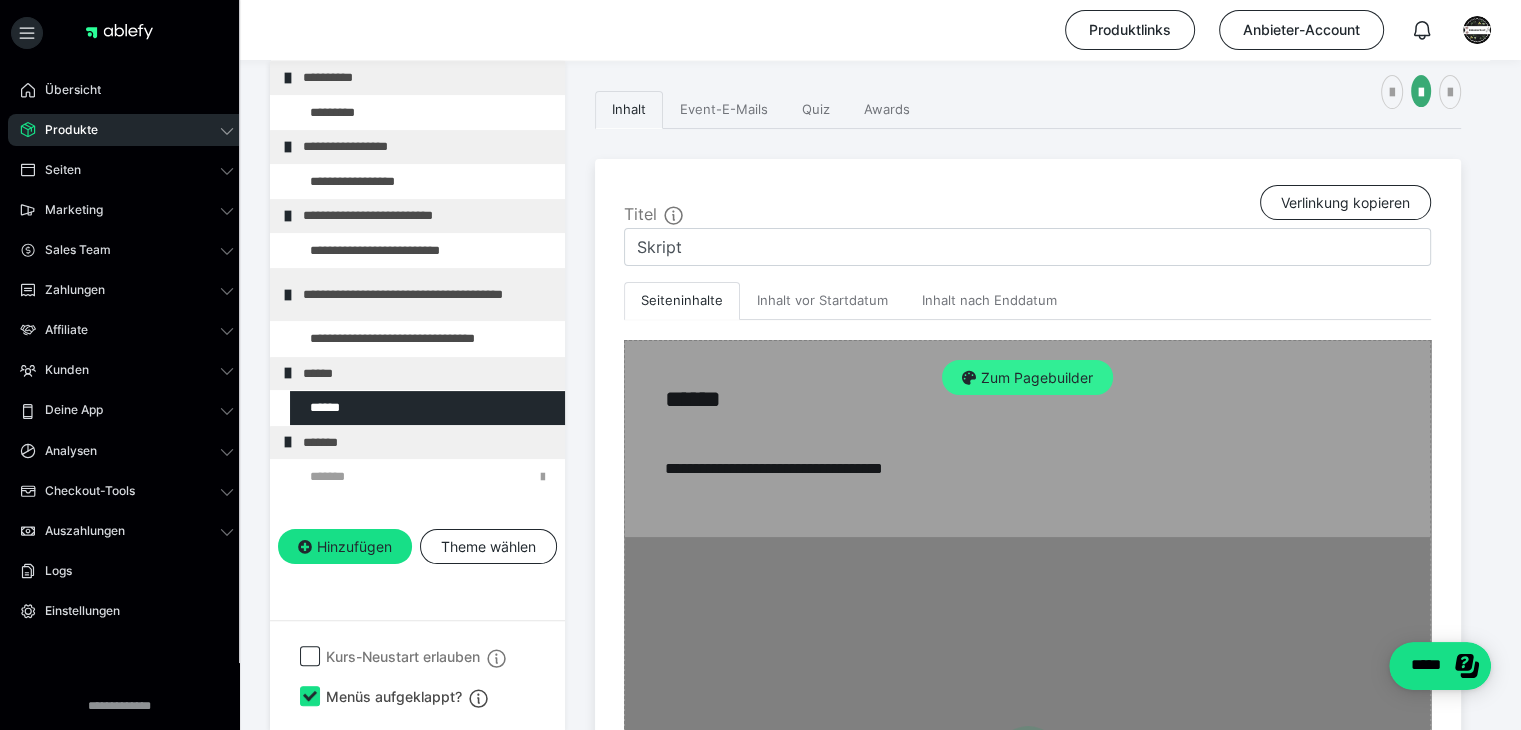 click on "Zum Pagebuilder" at bounding box center [1027, 378] 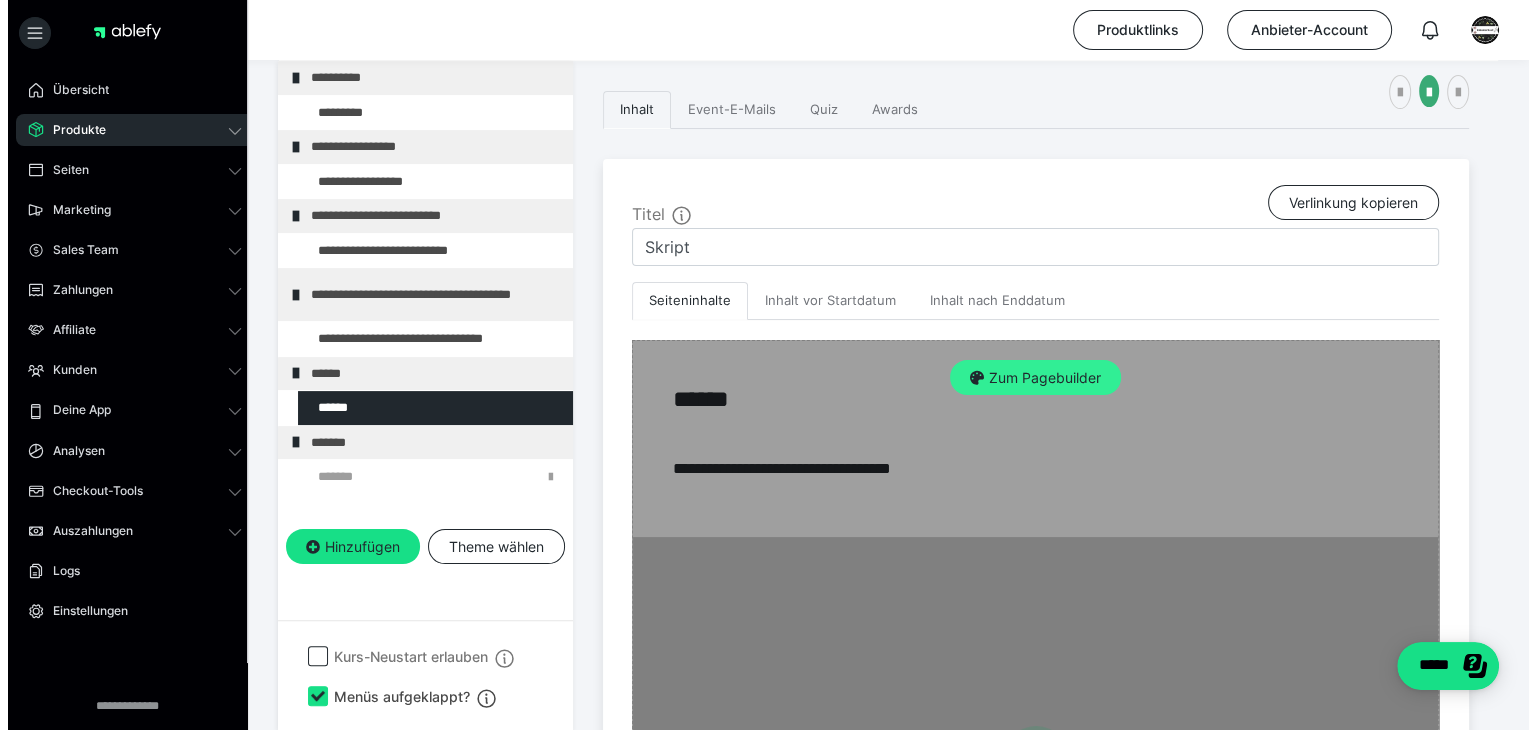 scroll, scrollTop: 352, scrollLeft: 0, axis: vertical 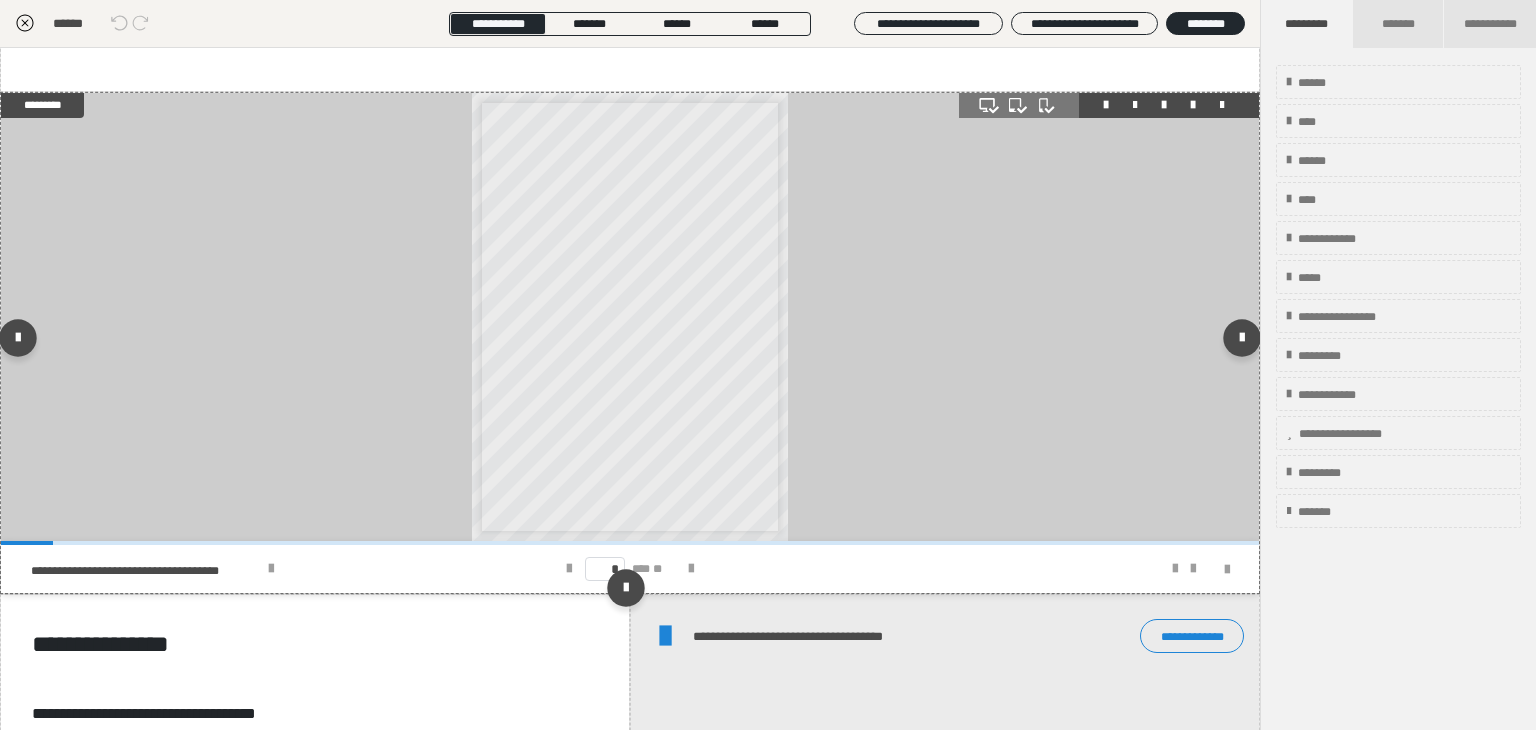 click on "**********" at bounding box center [630, 317] 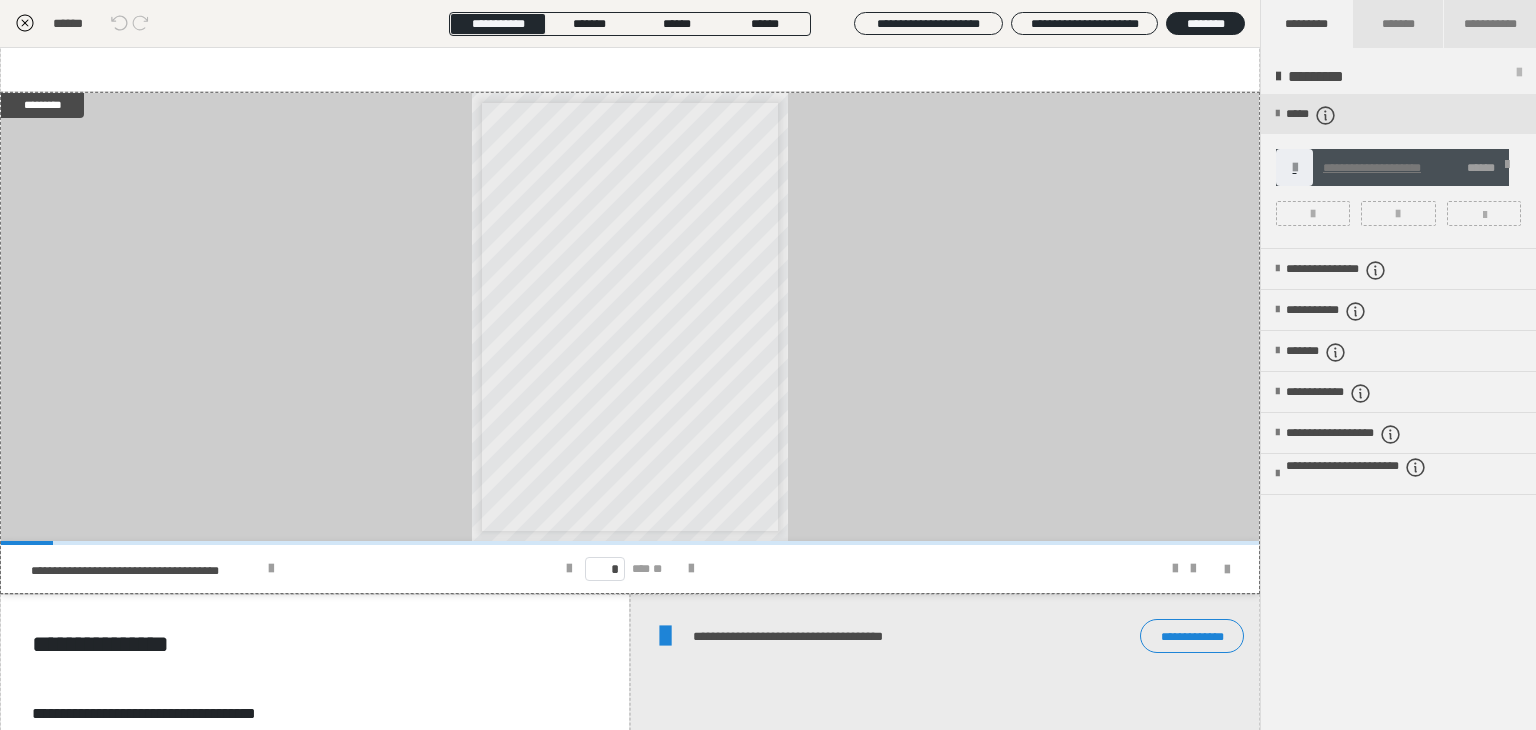 click at bounding box center (1507, 168) 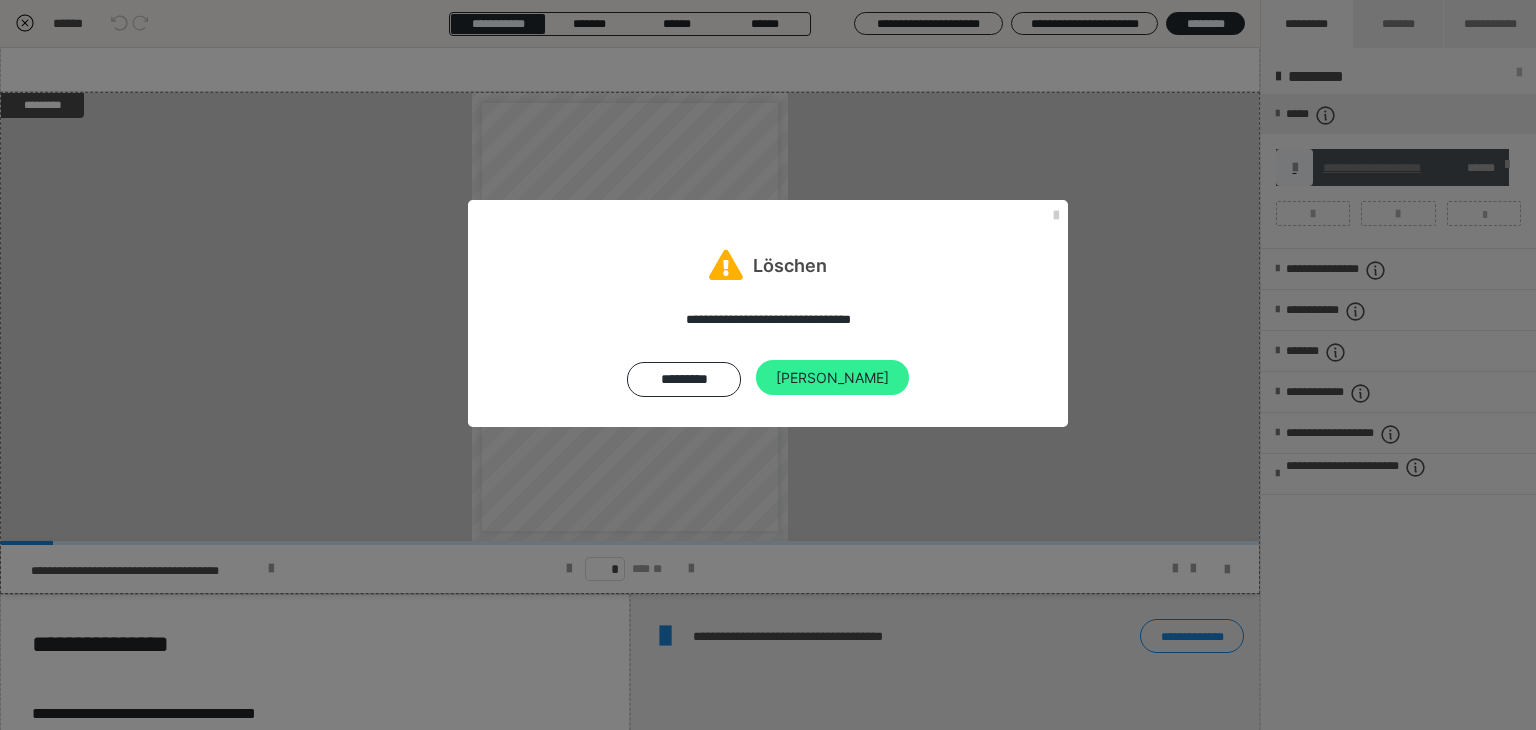 click on "Ja" at bounding box center (832, 378) 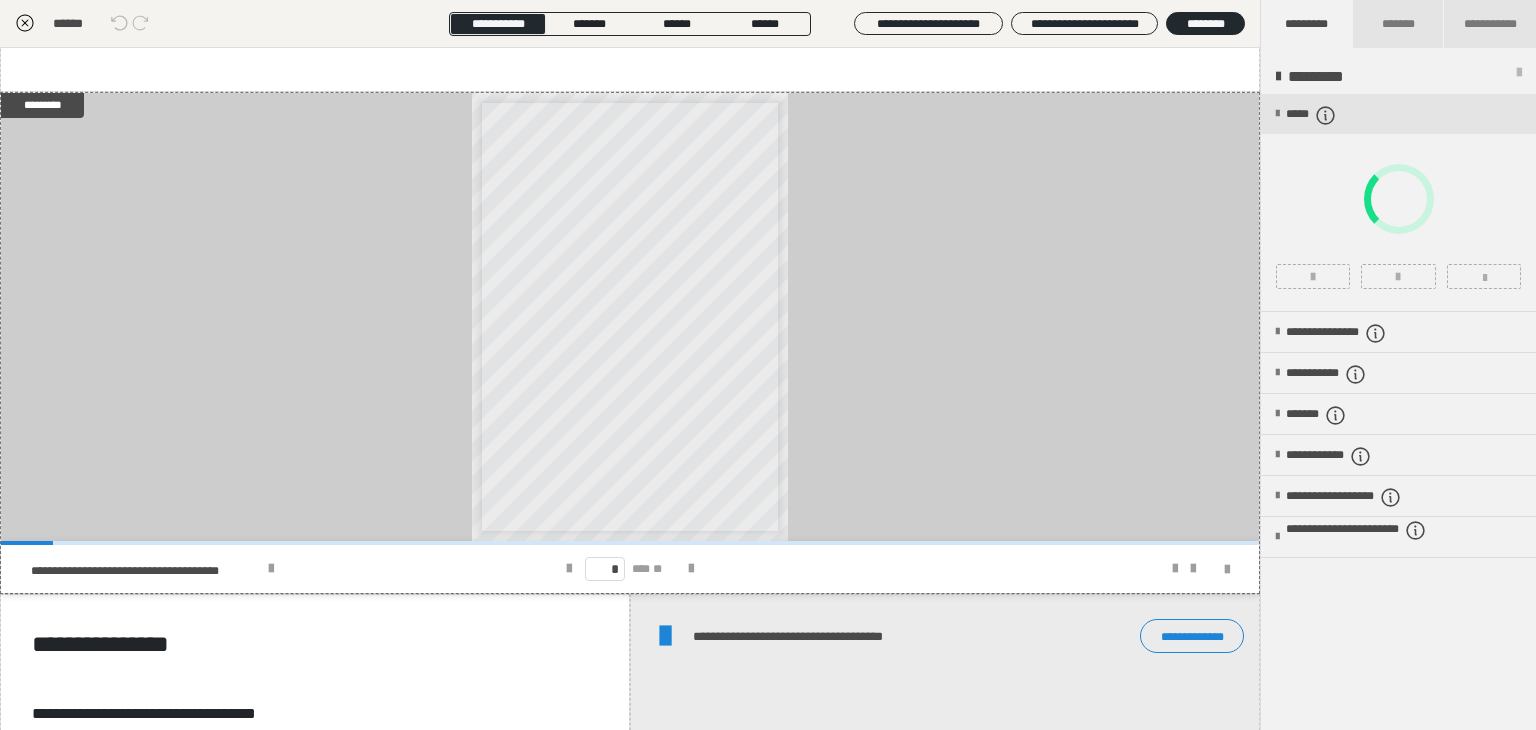 scroll, scrollTop: 126, scrollLeft: 0, axis: vertical 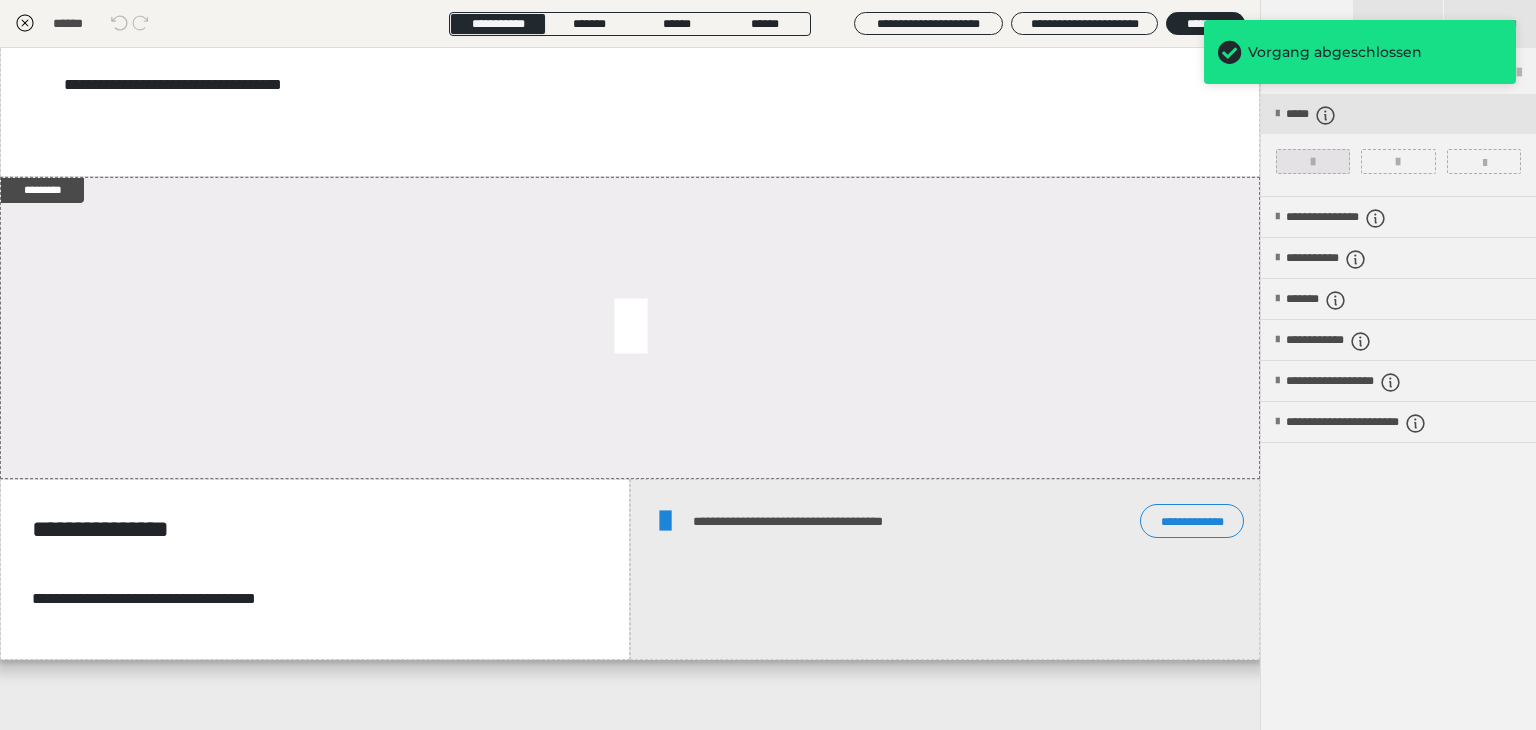 click at bounding box center [1313, 161] 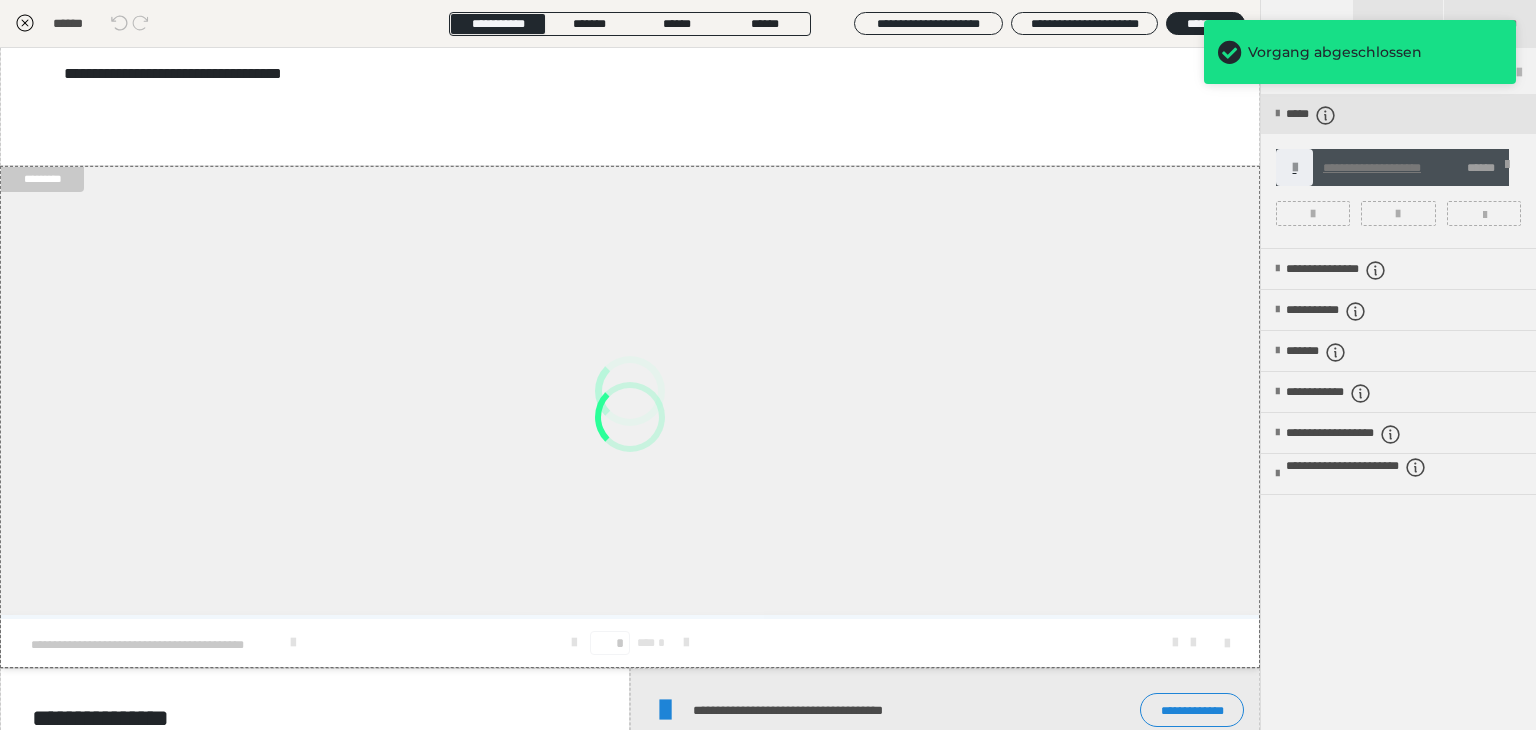 scroll, scrollTop: 200, scrollLeft: 0, axis: vertical 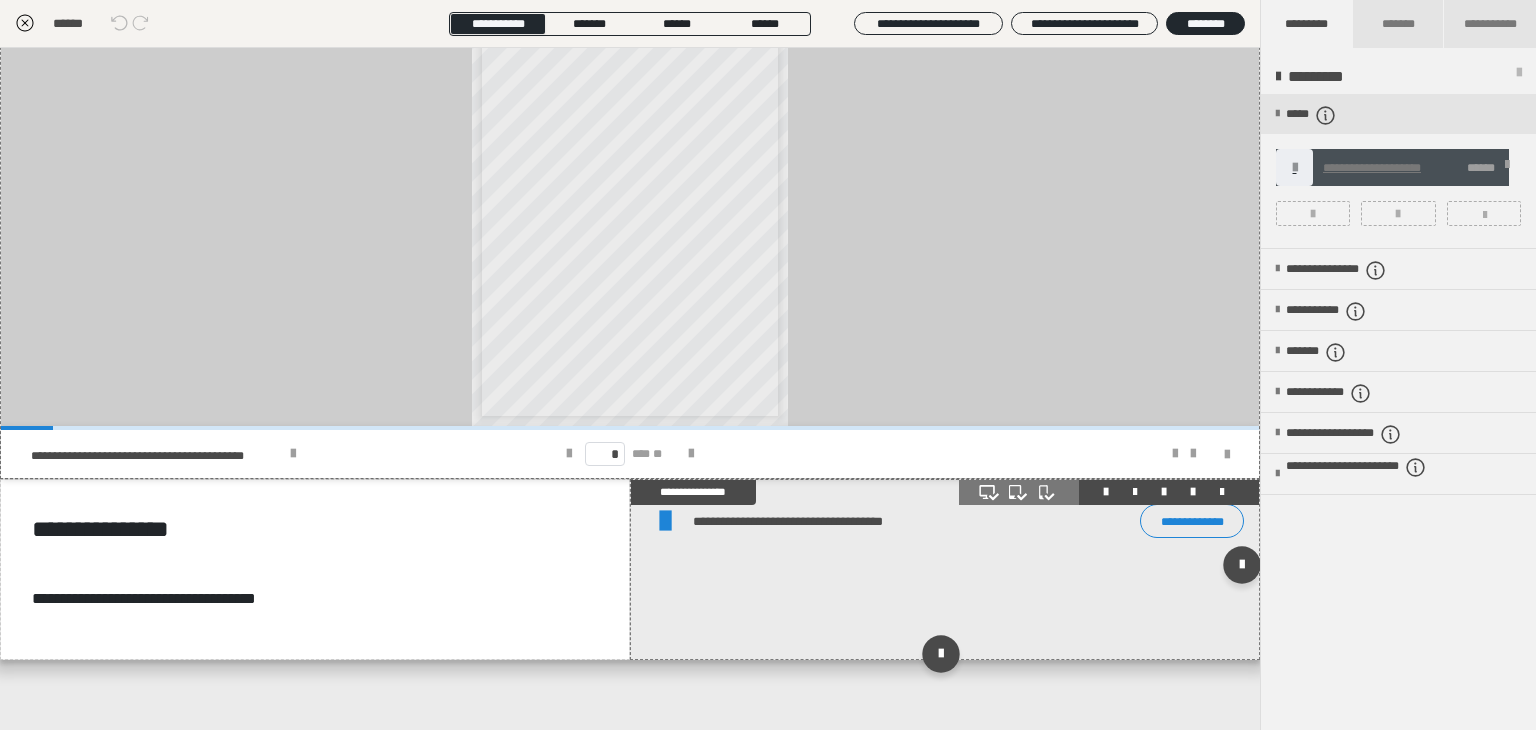 click at bounding box center (945, 569) 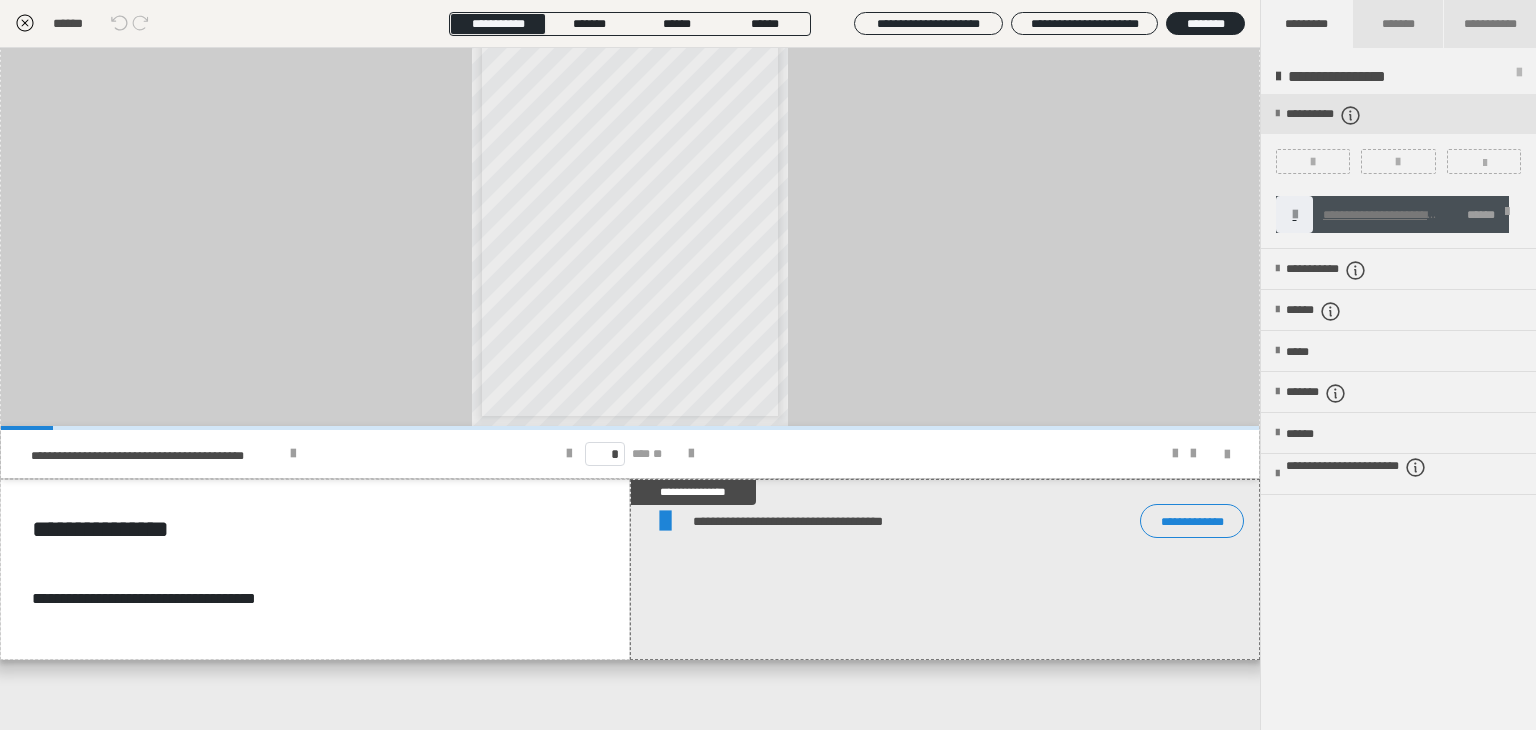 click at bounding box center (1507, 215) 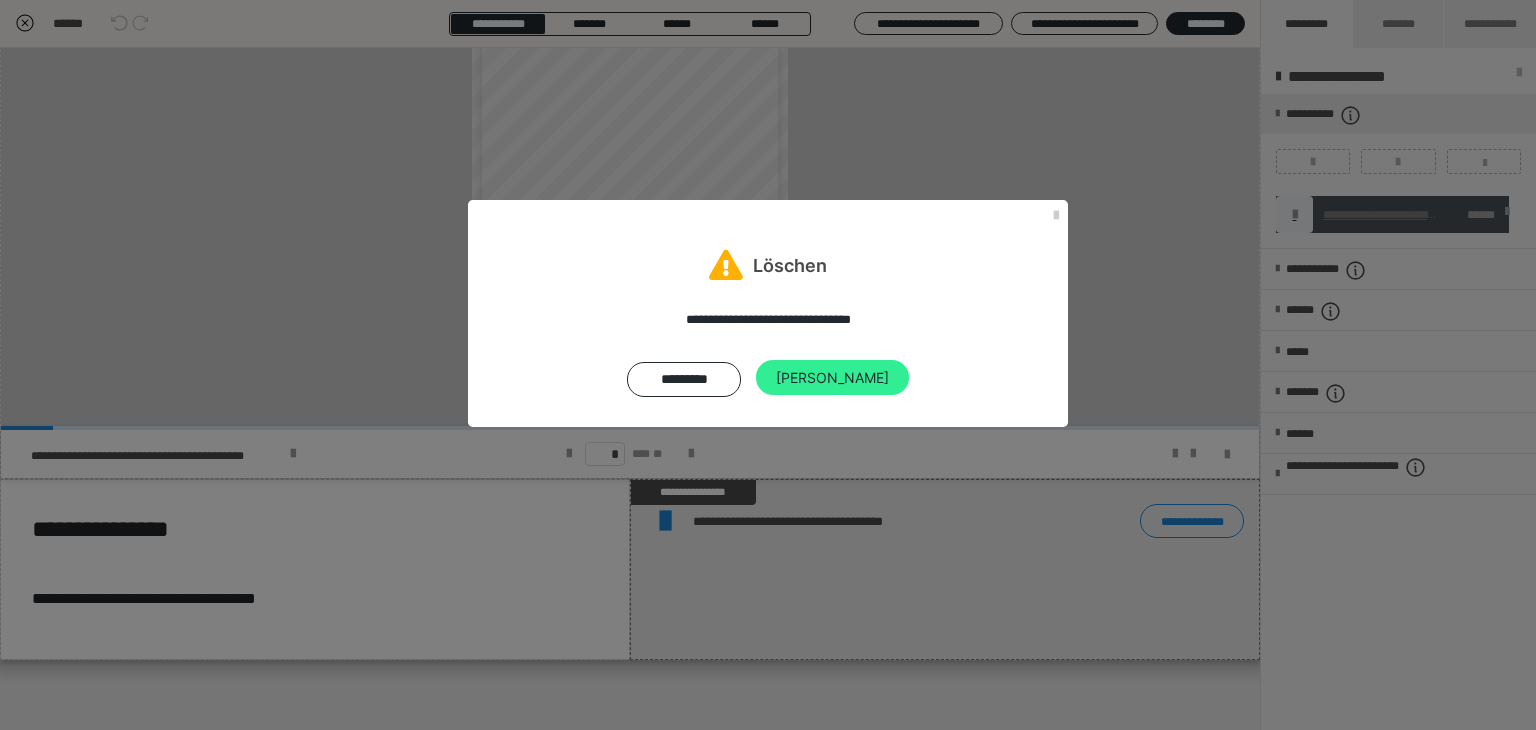 click on "Ja" at bounding box center (832, 378) 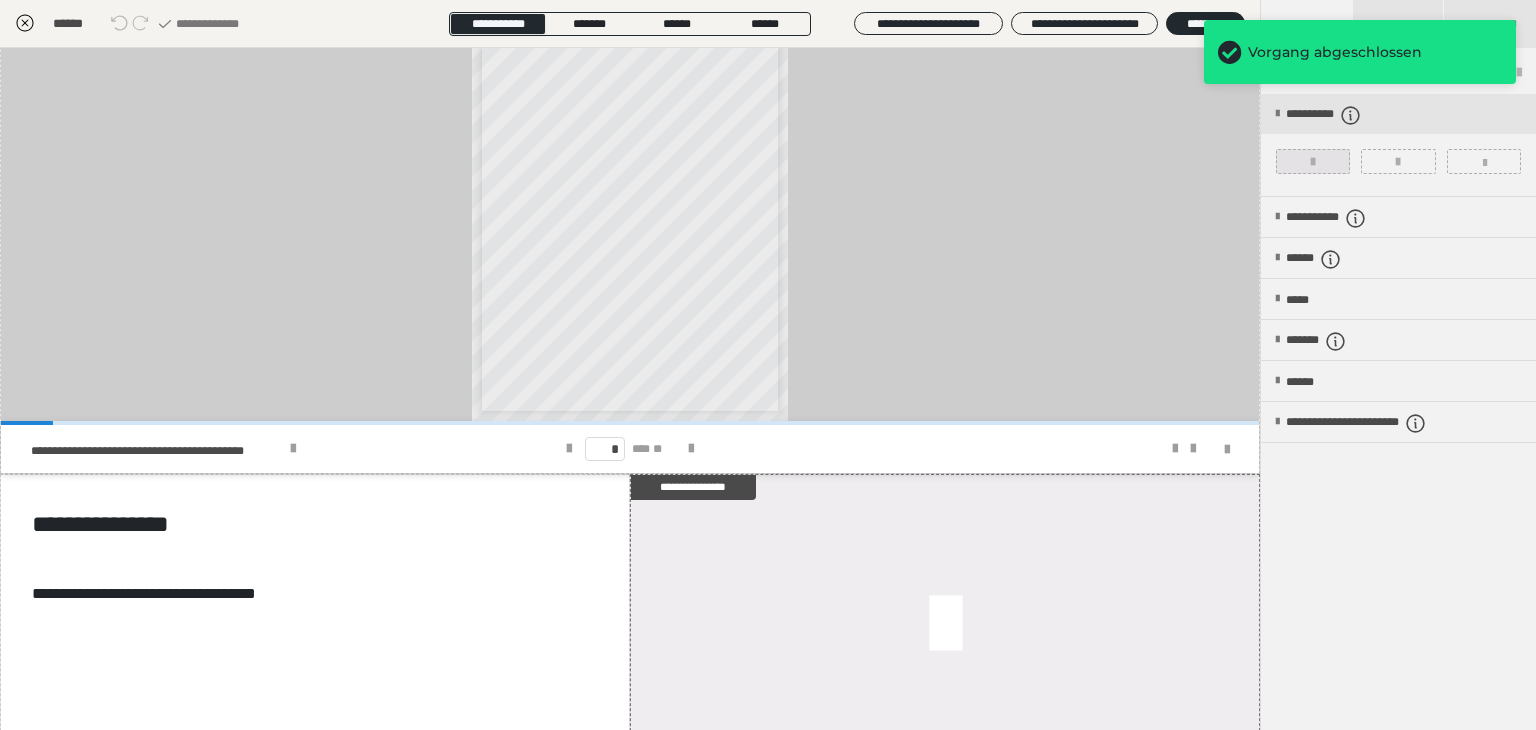 click at bounding box center (1313, 161) 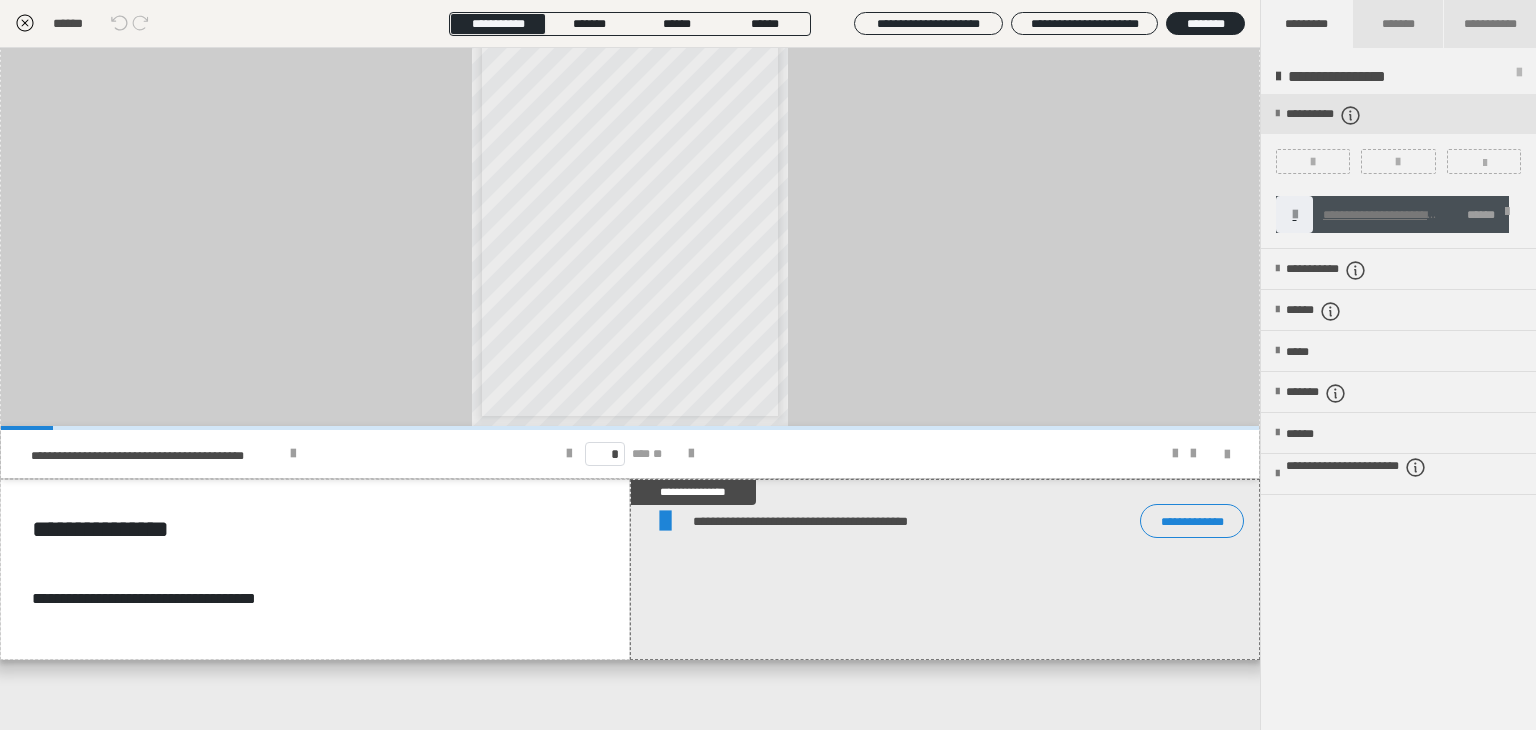 click on "**********" at bounding box center [630, 389] 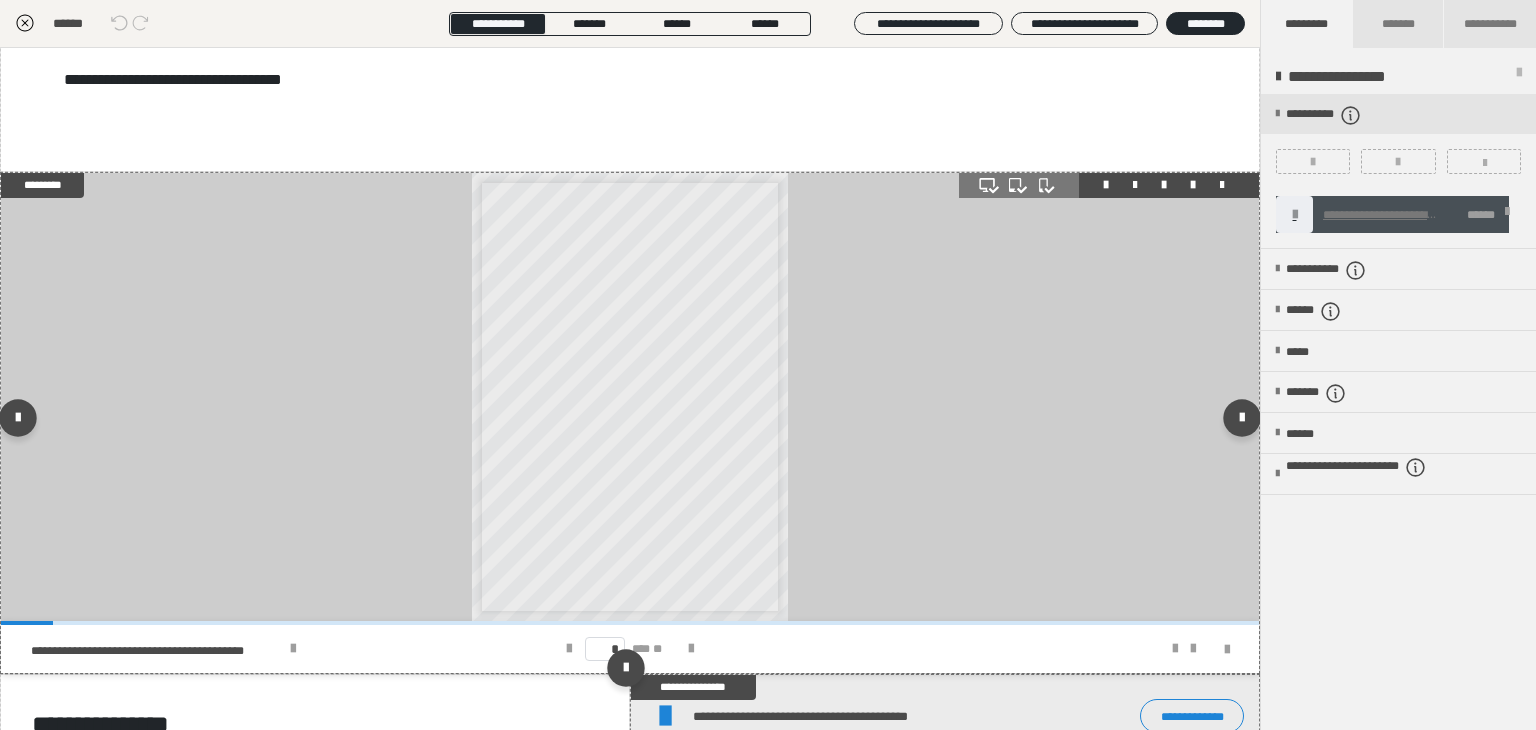 scroll, scrollTop: 0, scrollLeft: 0, axis: both 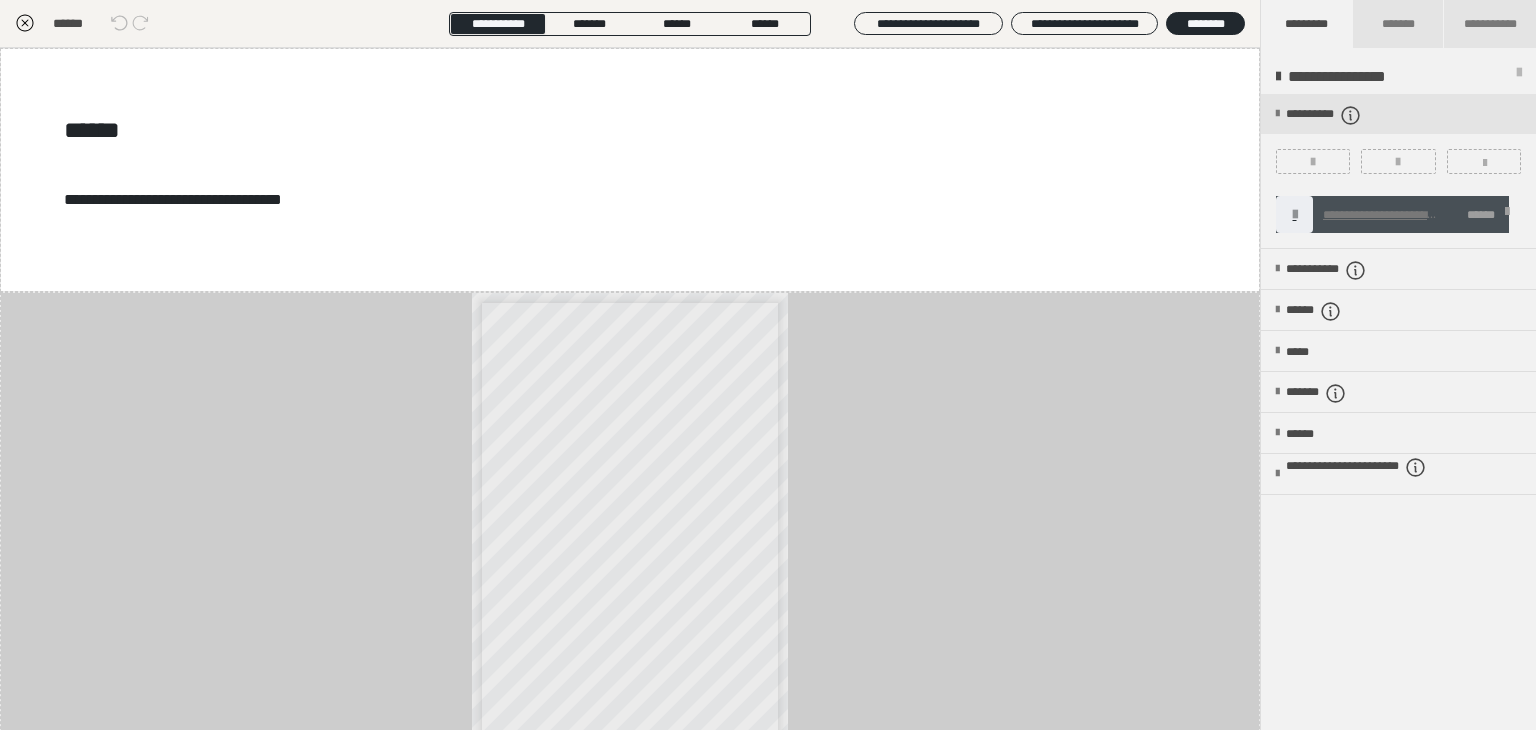 click 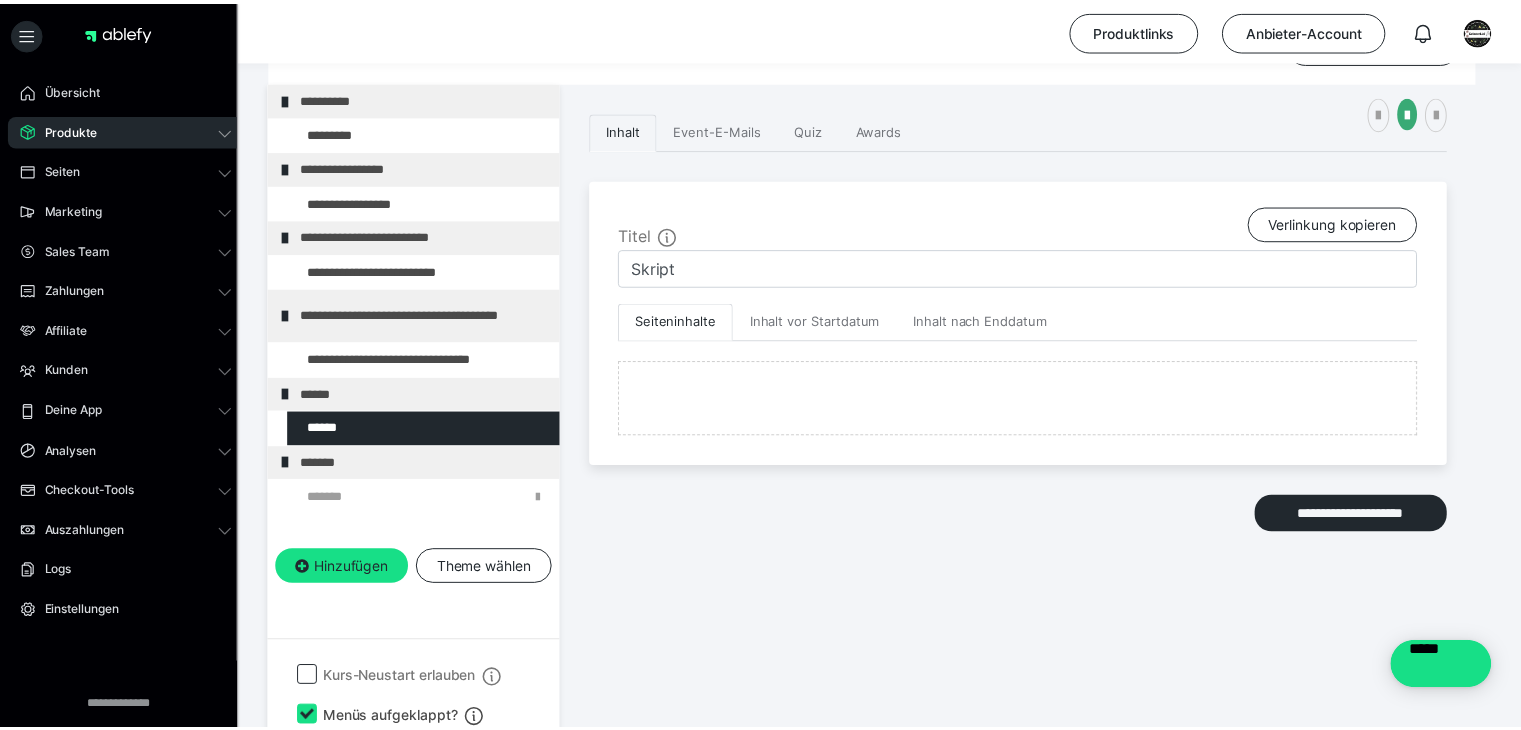 scroll, scrollTop: 373, scrollLeft: 0, axis: vertical 